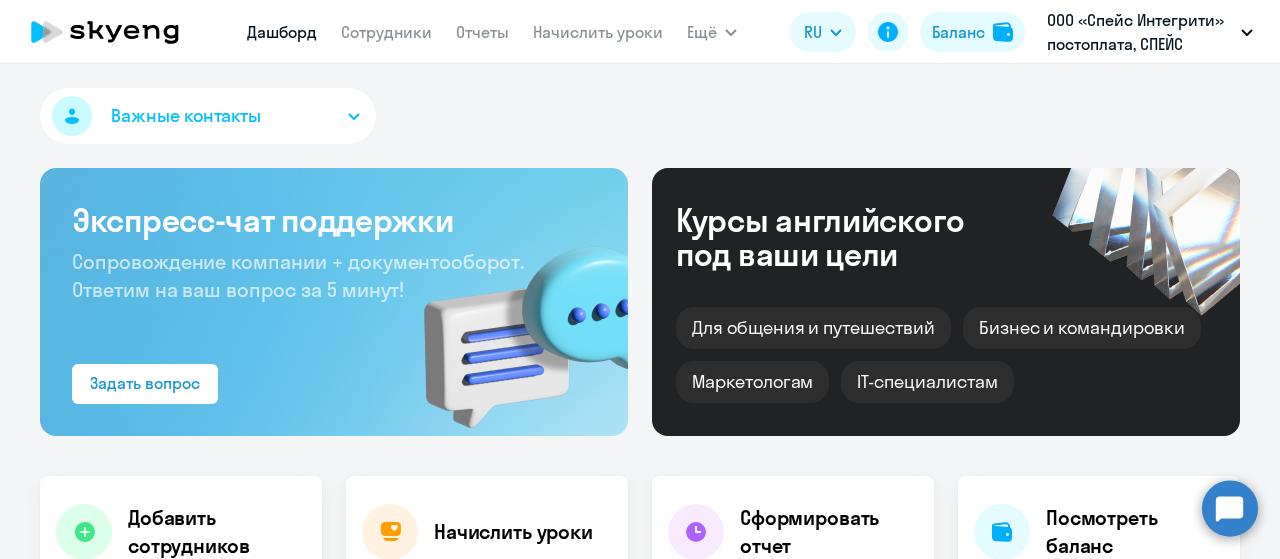 scroll, scrollTop: 0, scrollLeft: 0, axis: both 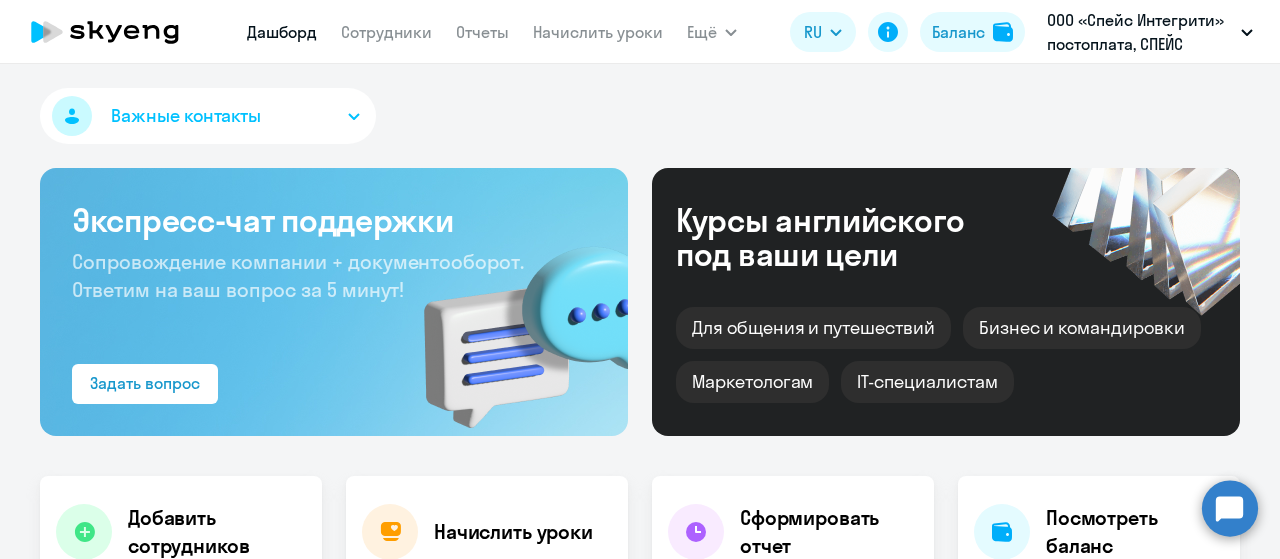 select on "30" 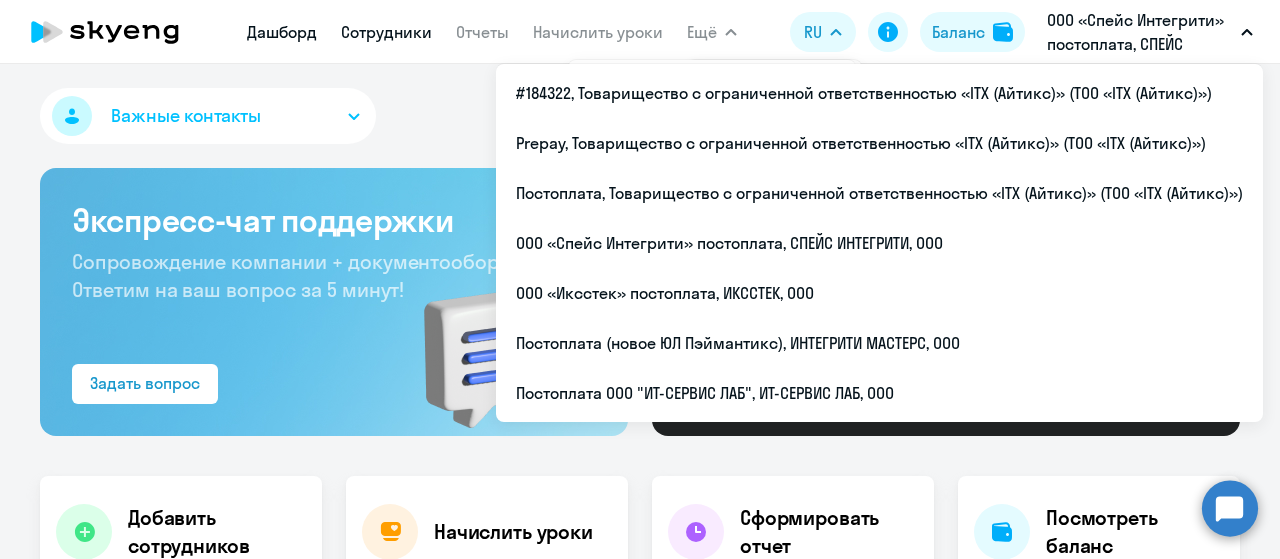click on "Сотрудники" at bounding box center [386, 32] 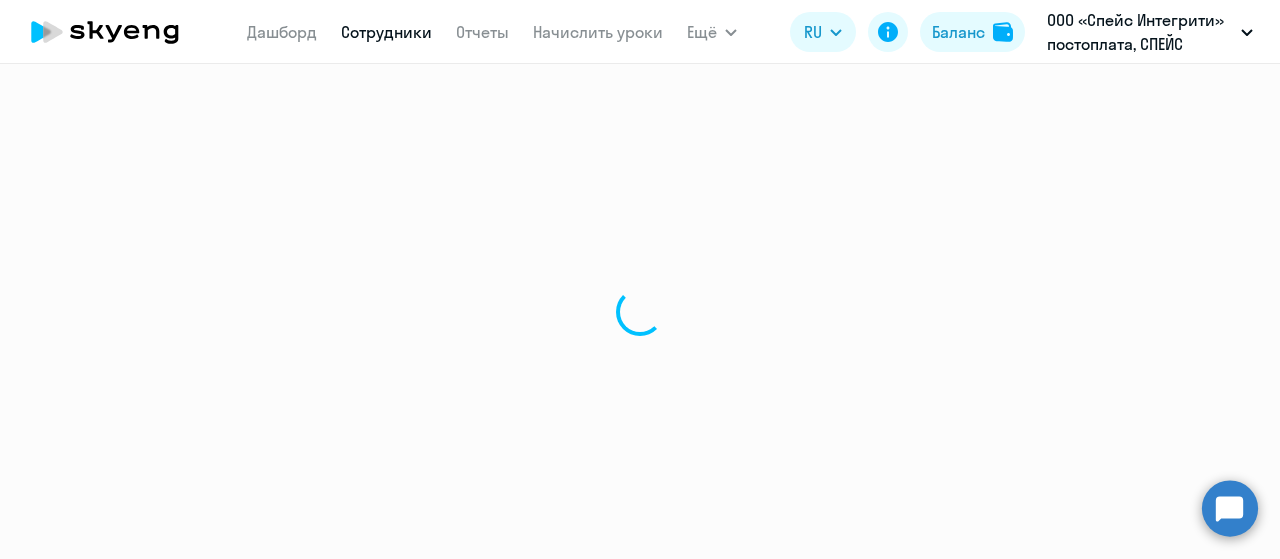 select on "30" 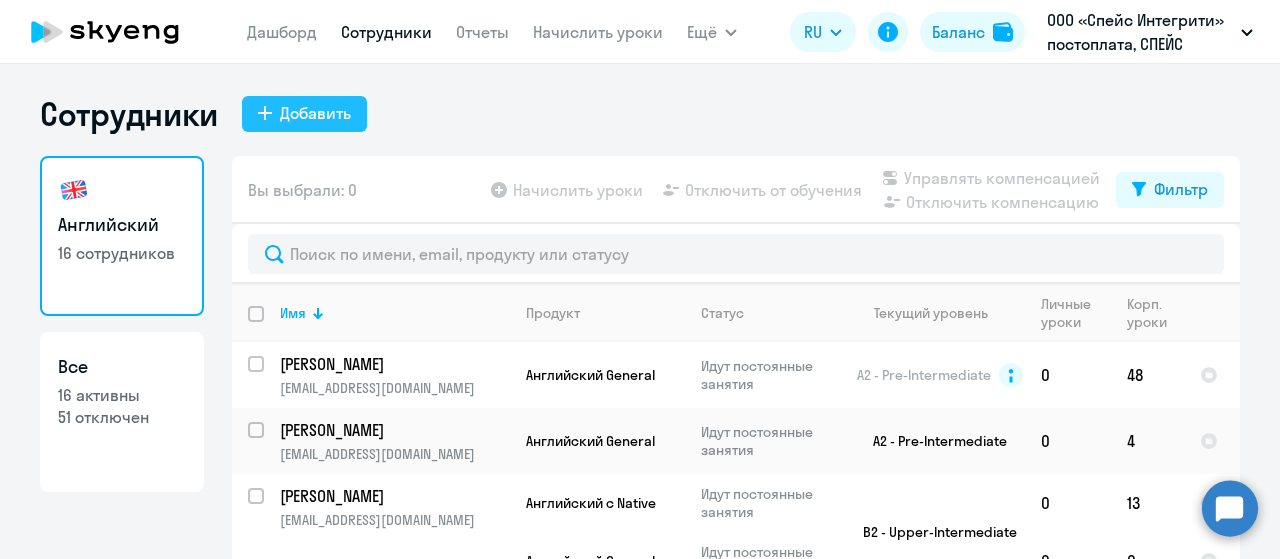 click on "Добавить" 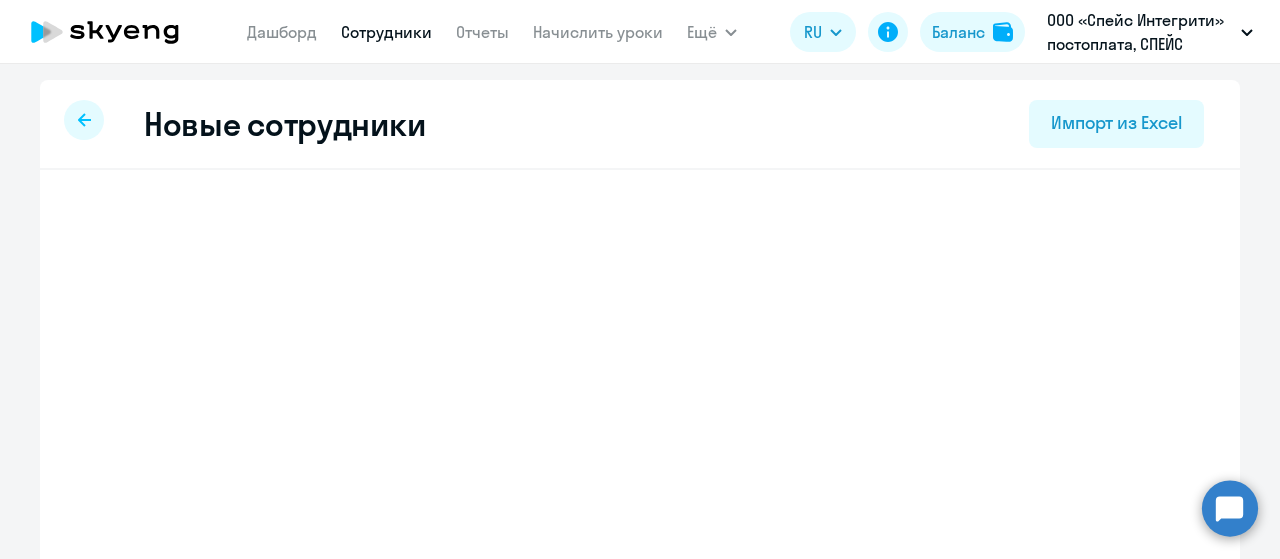 select on "english_adult_not_native_speaker" 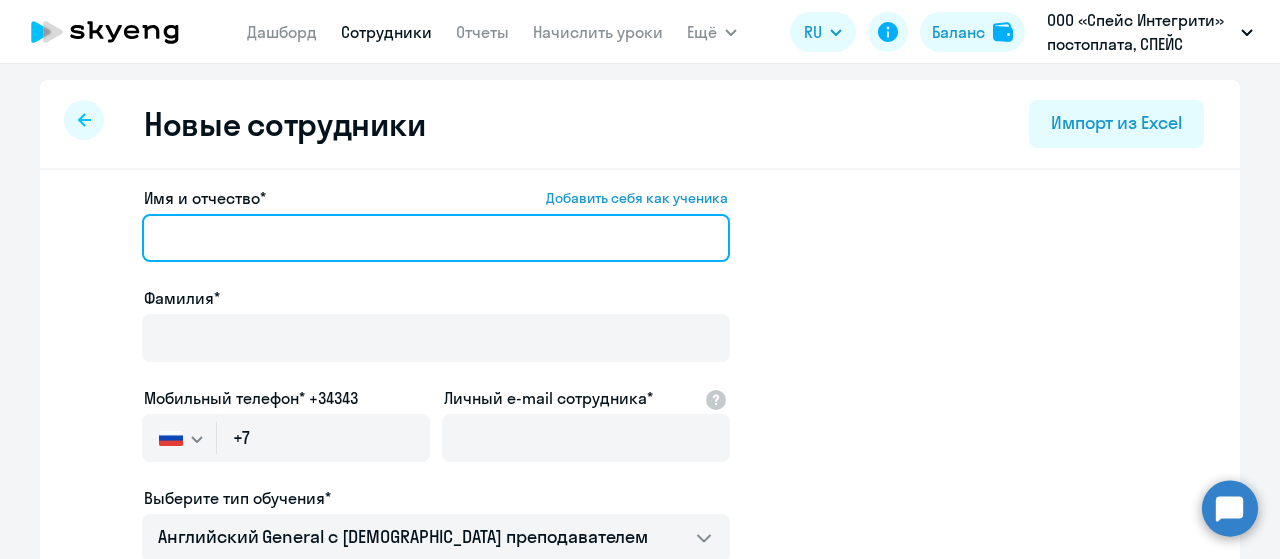 click on "Имя и отчество*  Добавить себя как ученика" at bounding box center (436, 238) 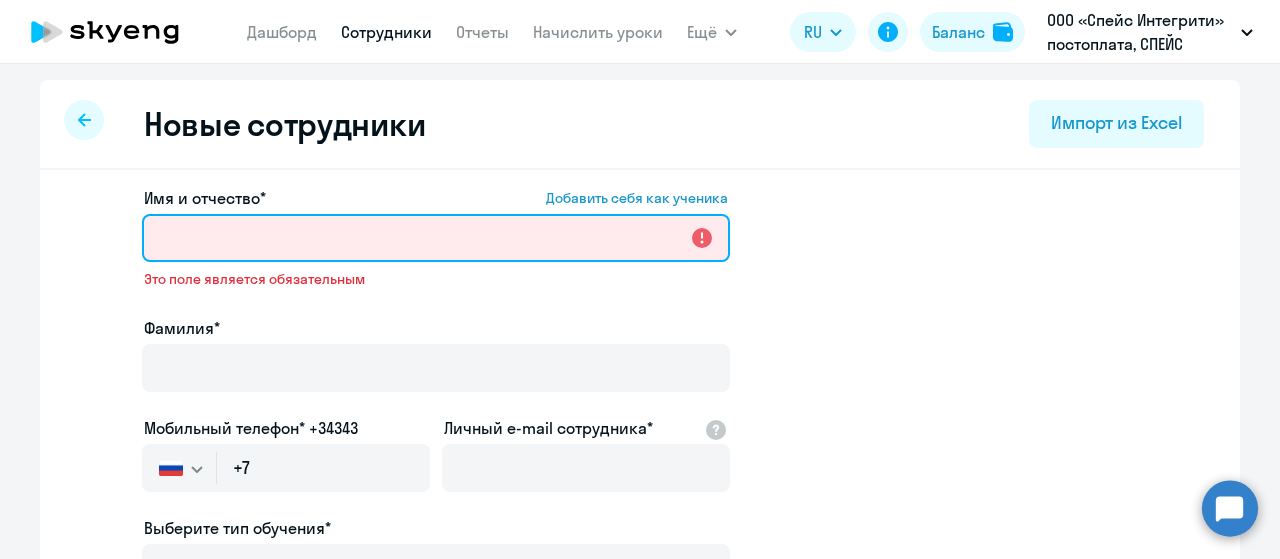 paste on "Макаров Андрей" 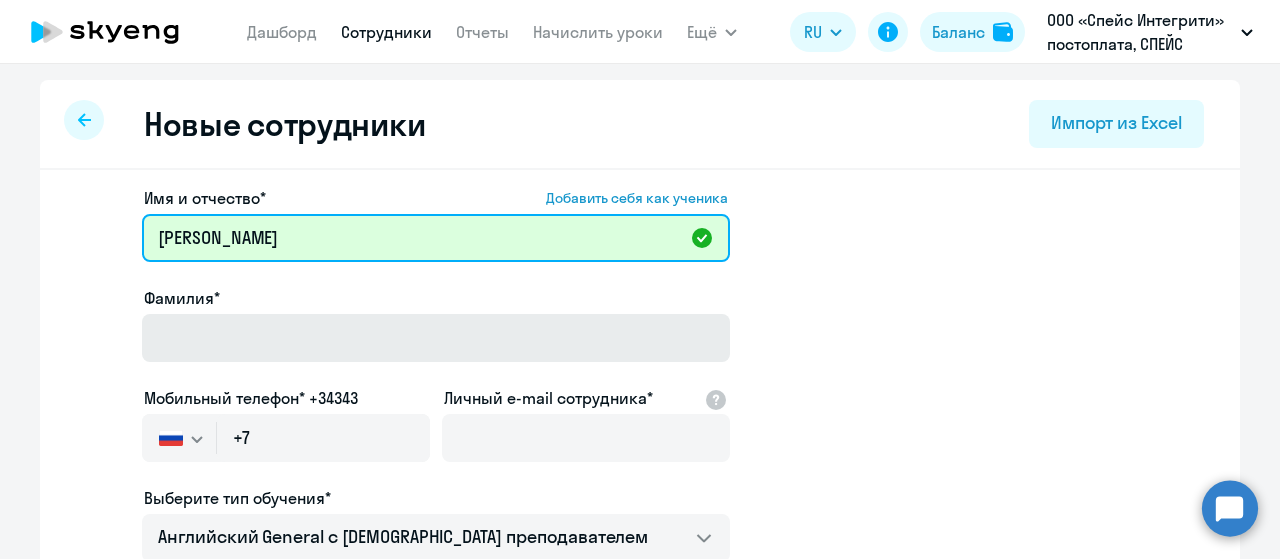 type on "Макаров Андрей" 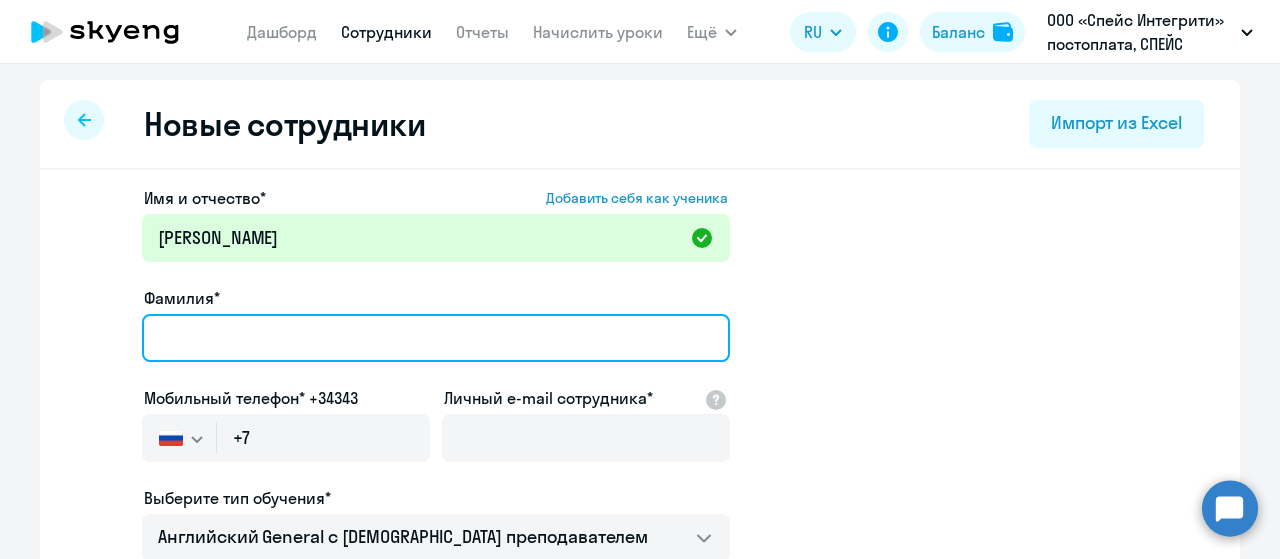 click on "Фамилия*" at bounding box center (436, 338) 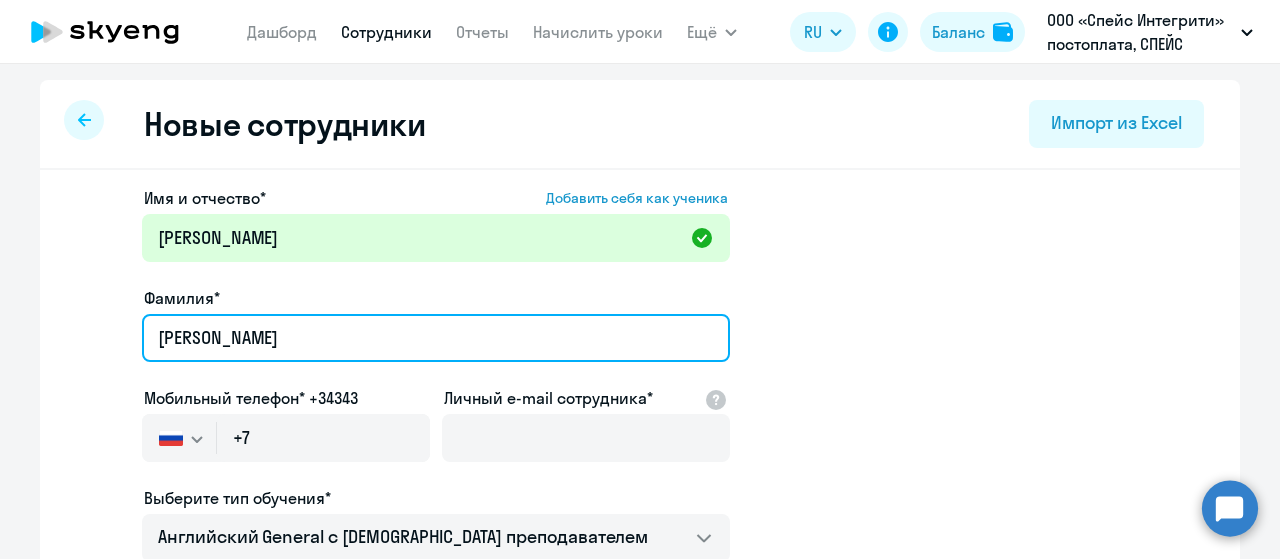 drag, startPoint x: 224, startPoint y: 339, endPoint x: 366, endPoint y: 337, distance: 142.01408 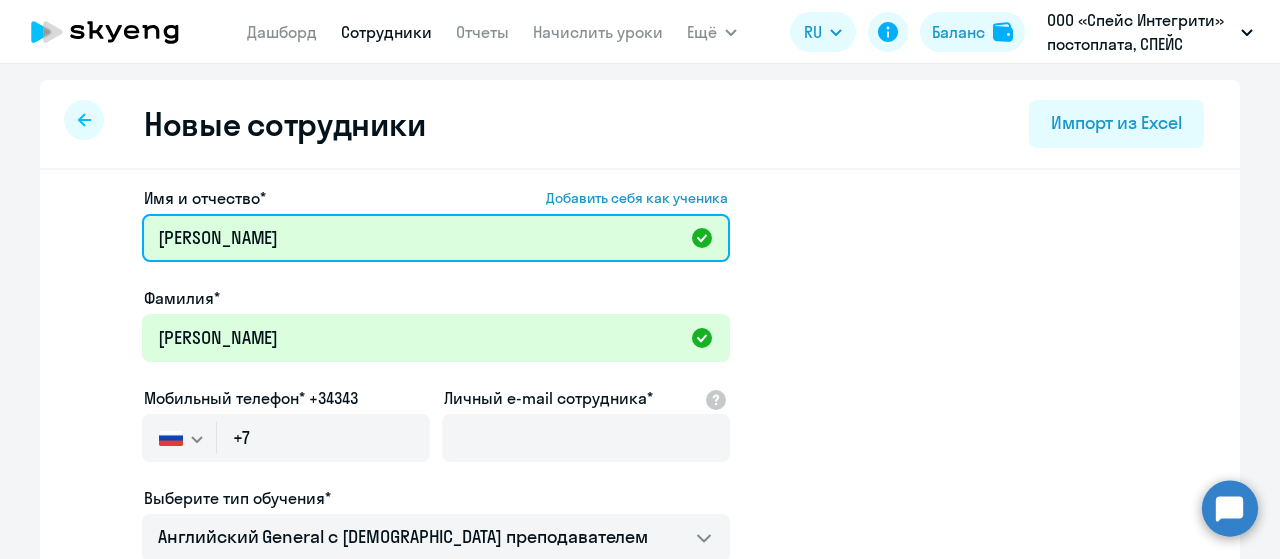 drag, startPoint x: 227, startPoint y: 235, endPoint x: 0, endPoint y: 223, distance: 227.31696 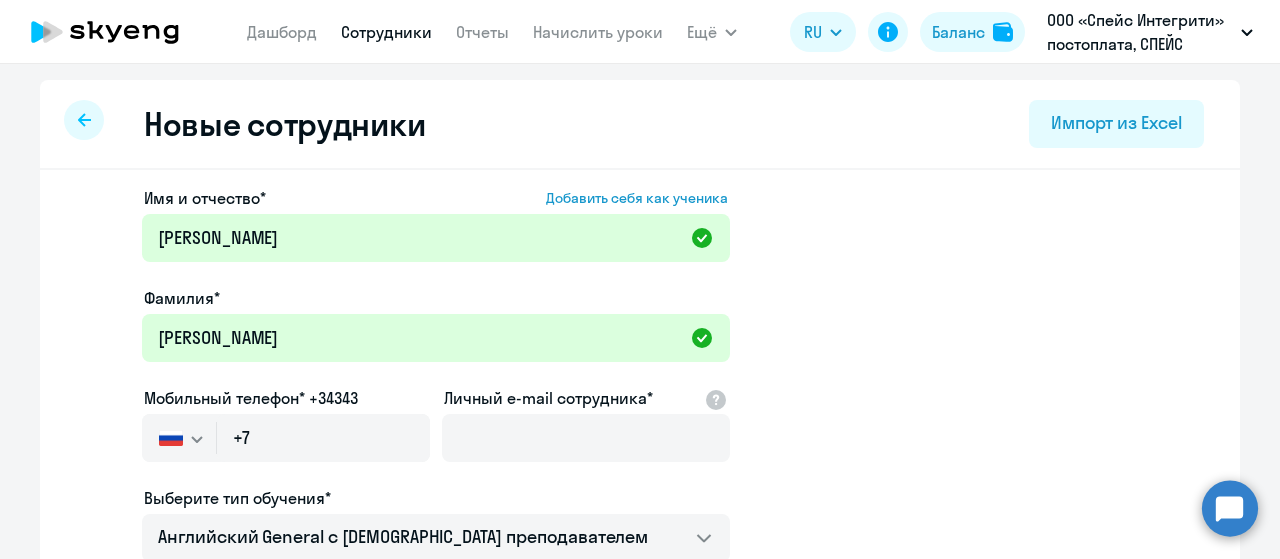 click on "Фамилия*" 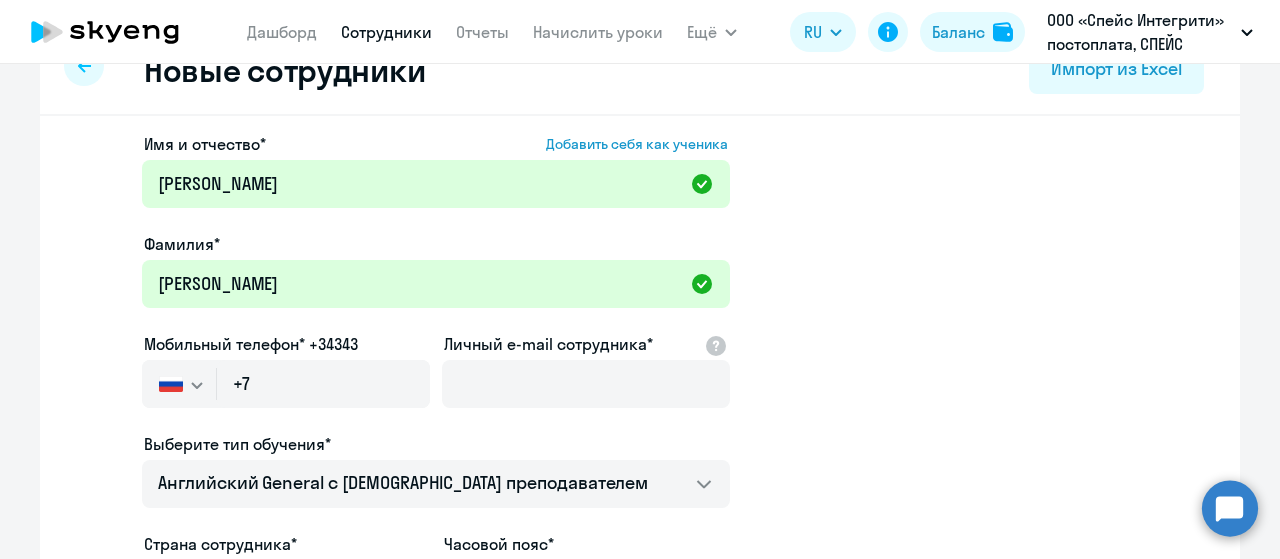 scroll, scrollTop: 100, scrollLeft: 0, axis: vertical 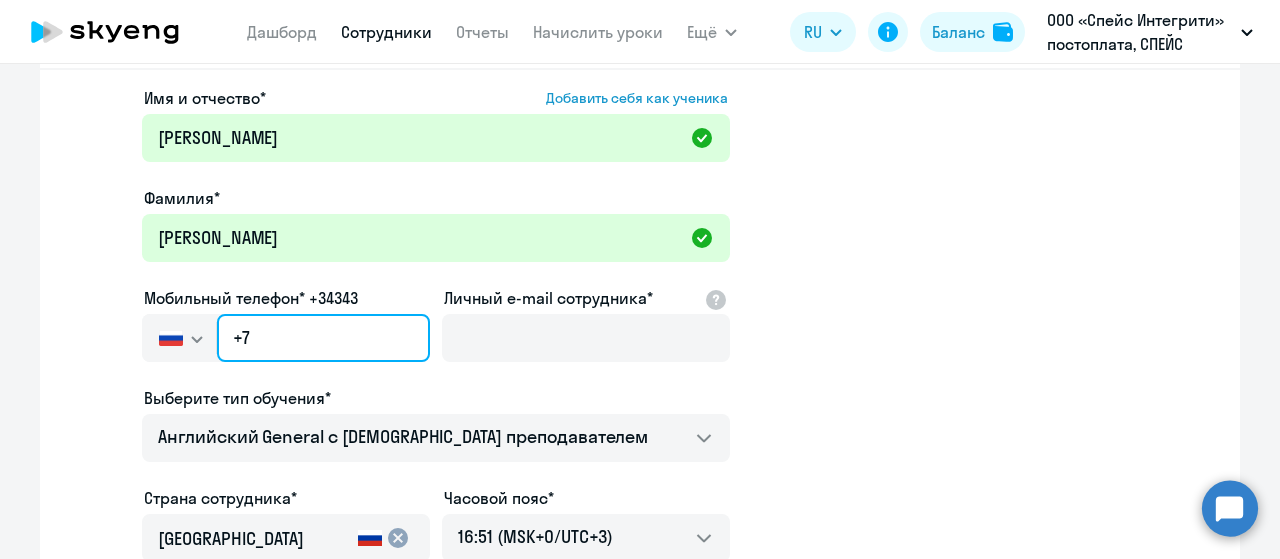 click on "+7" 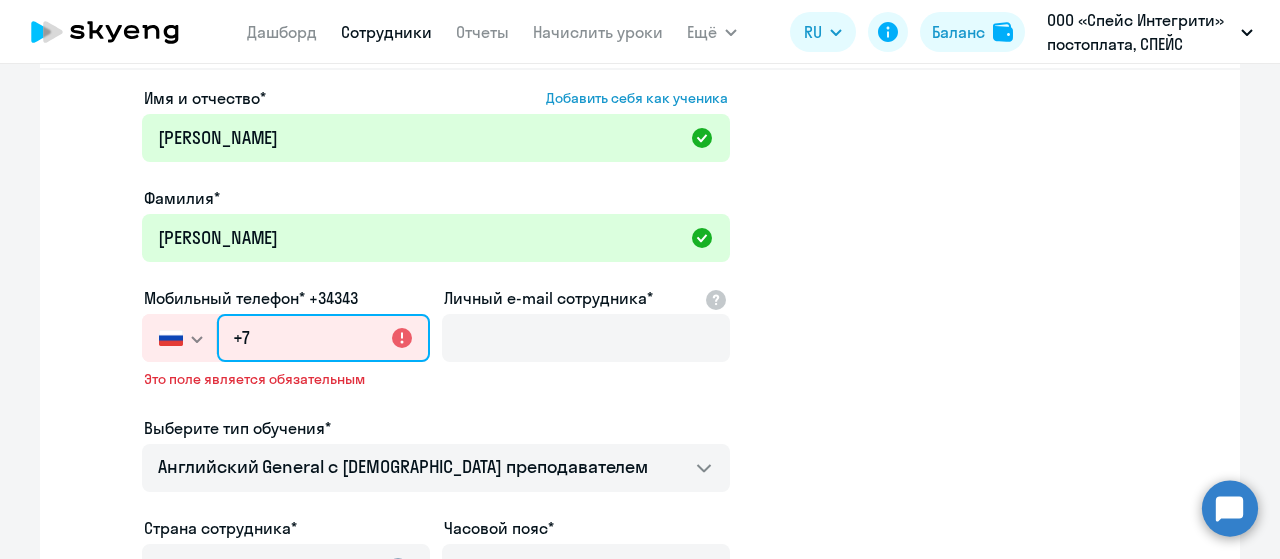 paste on "909 573-21-10" 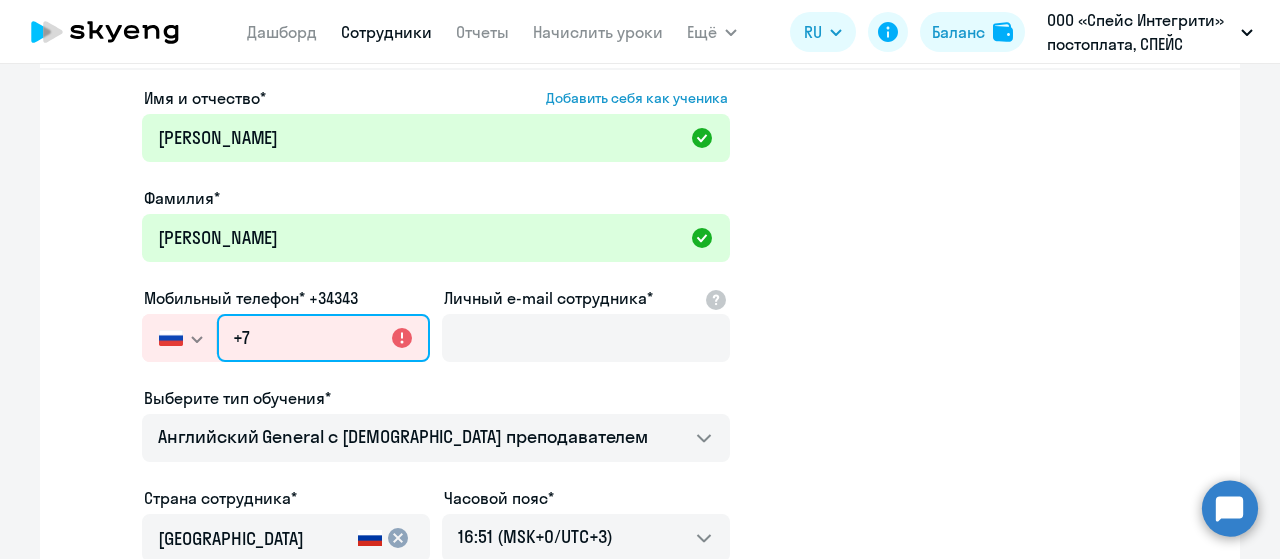 type on "+7 909 573-21-10" 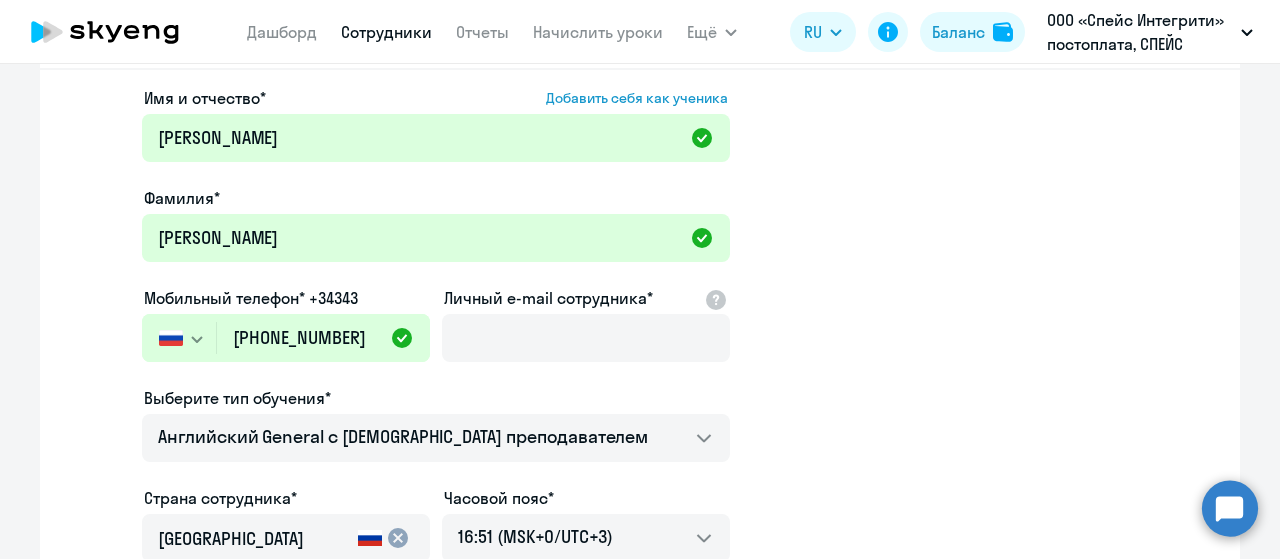 click on "Имя и отчество*  Добавить себя как ученика  Андрей Фамилия* Макаров  Мобильный телефон* +34343
Россия +7 Казахстан +7 Украина +380 Беларусь (Белоруссия) +375 Австралия +61 Австрия +43 Азербайджан +994 Албания +355 Алжир +213 Ангилья +1(264) Ангола +244 Андорра +376 Антигуа и Барбуда +1(268) Аргентина +54 Армения +374 Аруба +297 Афганистан +93 Багамские Острова +1(242) Бангладеш +880 Барбадос +1(246) Бахрейн +973 Белиз +501 Бельгия +32 Бенин +229 Бермудские острова +1(441) Бирма (Мьянма) +95 Болгария +359 Боливия +591 Бонайре, Синт-Эстатиус и Саба +599 Босния и Герцеговина +387 Ботсвана +267 Бразилия +55 +1(284) +673 +226 Бурунди +1" 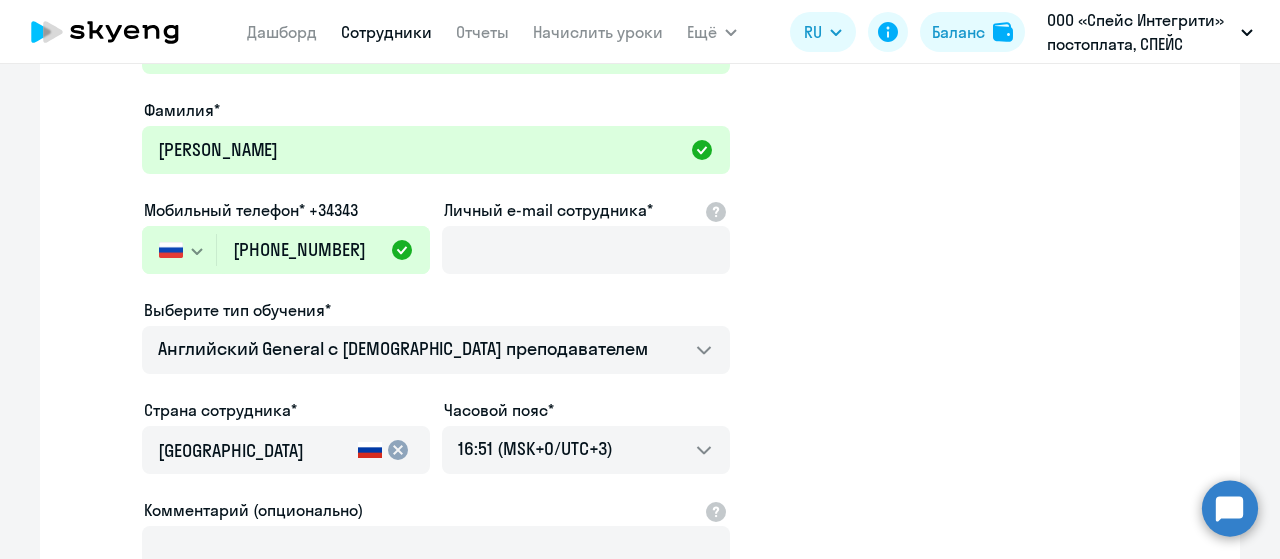 scroll, scrollTop: 88, scrollLeft: 0, axis: vertical 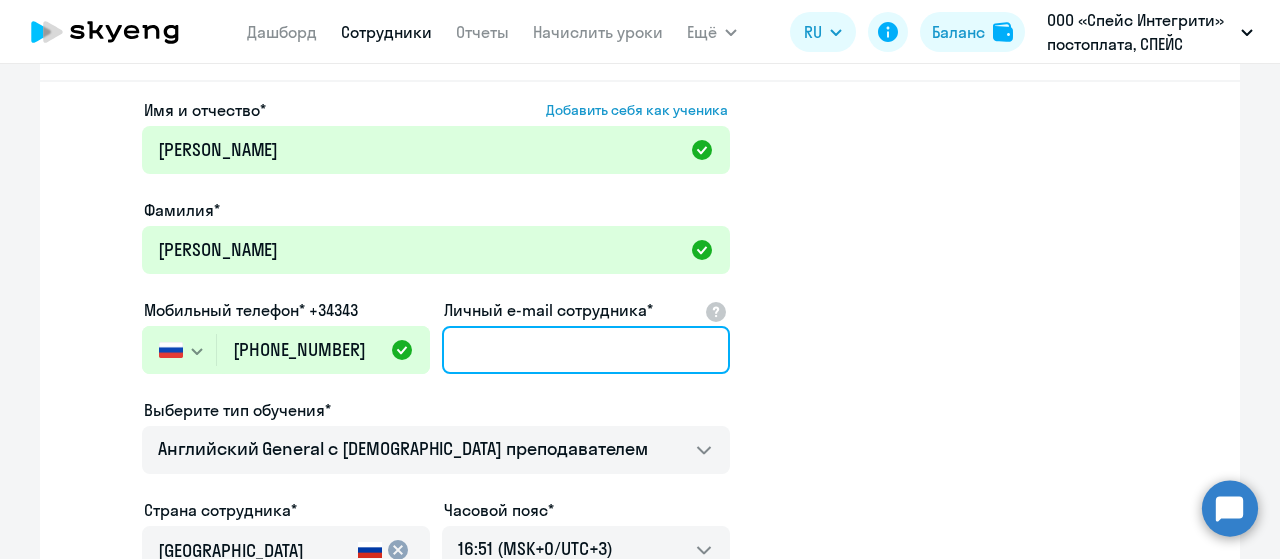 click on "Личный e-mail сотрудника*" at bounding box center (586, 350) 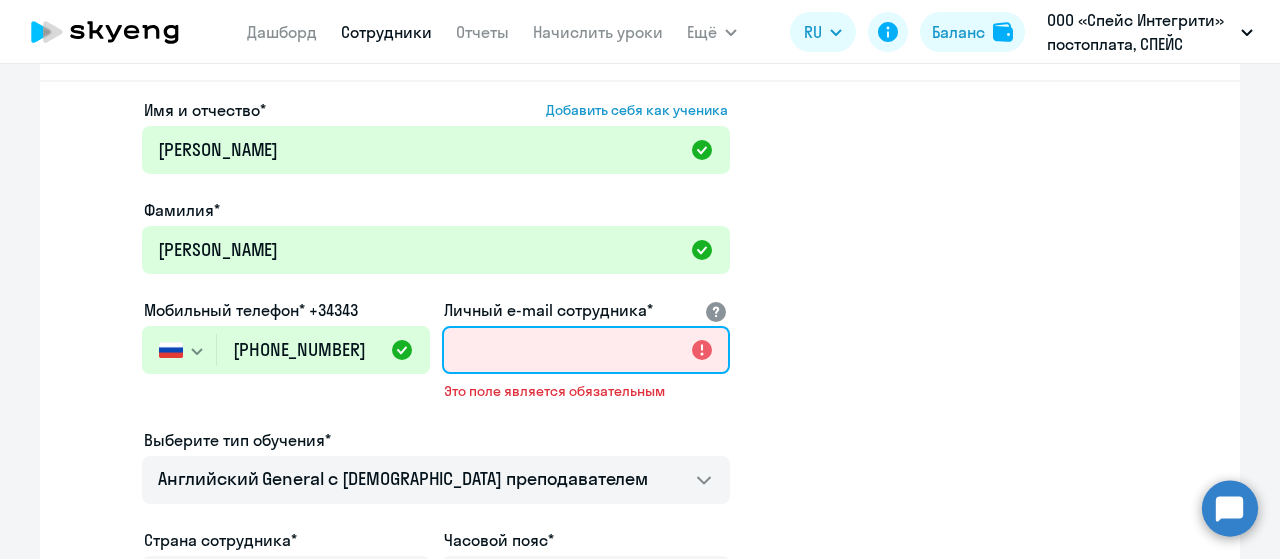 paste on "k.wtath@yandex.ru" 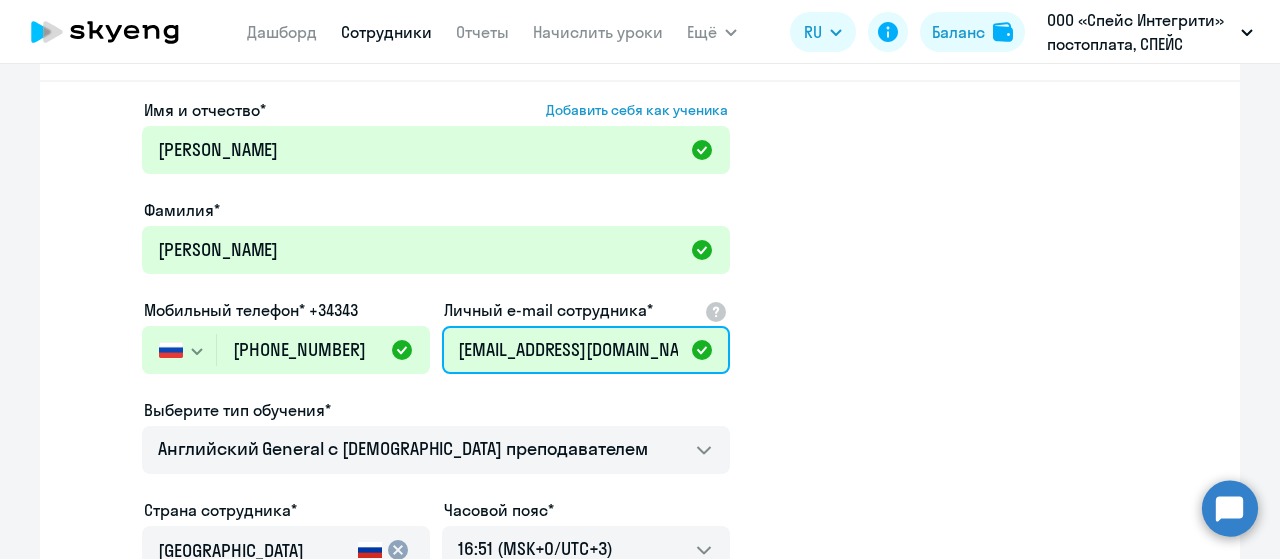type on "k.wtath@yandex.ru" 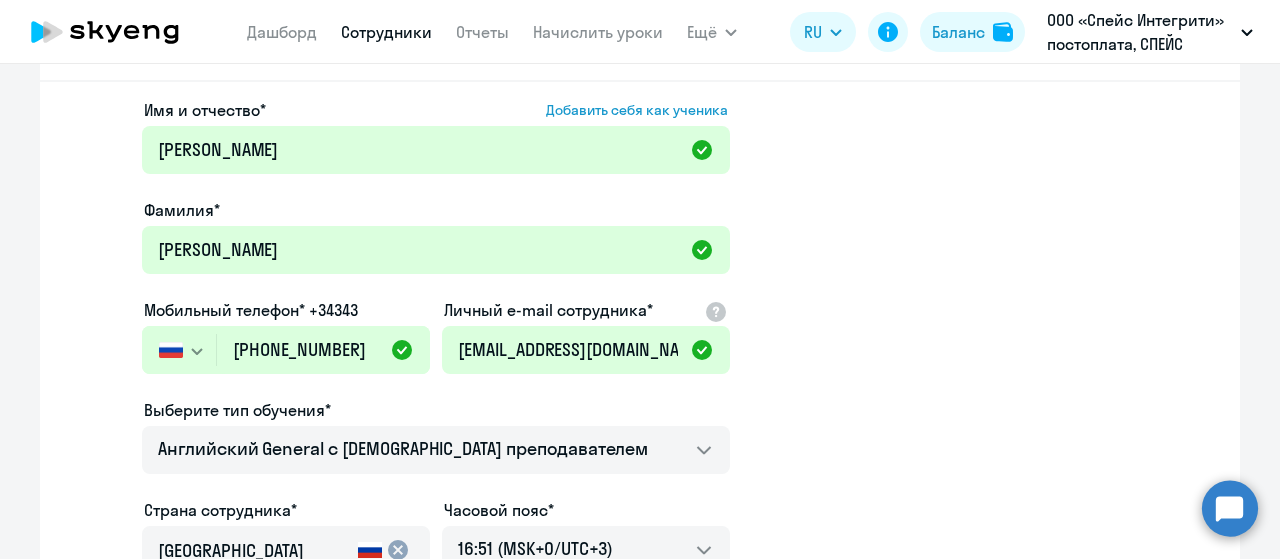 click on "Имя и отчество*  Добавить себя как ученика  Андрей Фамилия* Макаров  Мобильный телефон* +34343
Россия +7 Казахстан +7 Украина +380 Беларусь (Белоруссия) +375 Австралия +61 Австрия +43 Азербайджан +994 Албания +355 Алжир +213 Ангилья +1(264) Ангола +244 Андорра +376 Антигуа и Барбуда +1(268) Аргентина +54 Армения +374 Аруба +297 Афганистан +93 Багамские Острова +1(242) Бангладеш +880 Барбадос +1(246) Бахрейн +973 Белиз +501 Бельгия +32 Бенин +229 Бермудские острова +1(441) Бирма (Мьянма) +95 Болгария +359 Боливия +591 Бонайре, Синт-Эстатиус и Саба +599 Босния и Герцеговина +387 Ботсвана +267 Бразилия +55 +1(284) +673 +226 Бурунди +1" 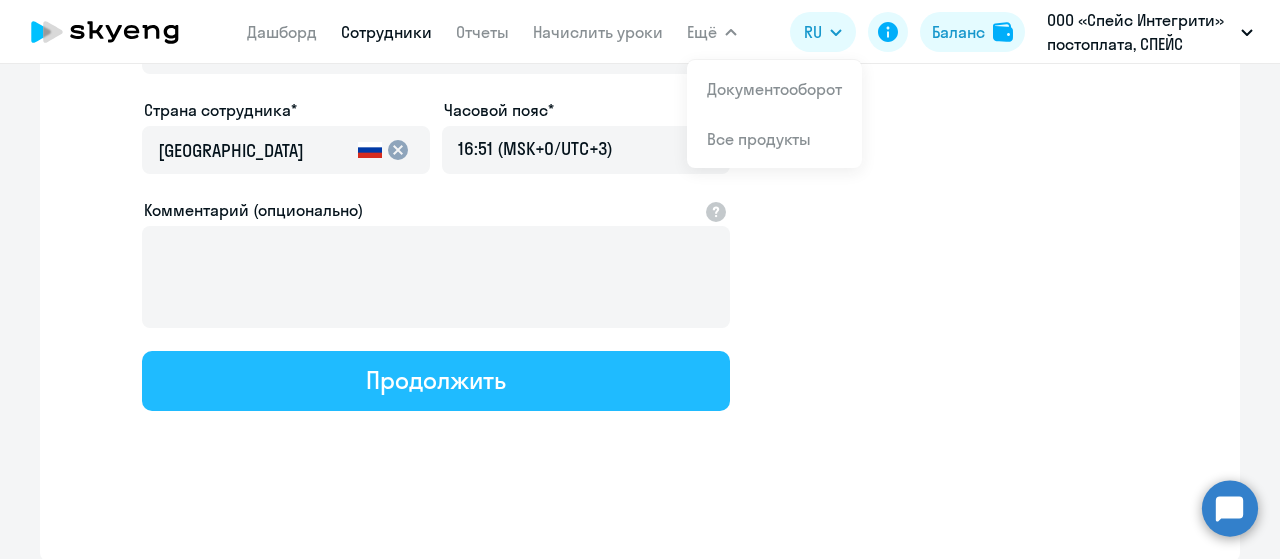 click on "Продолжить" 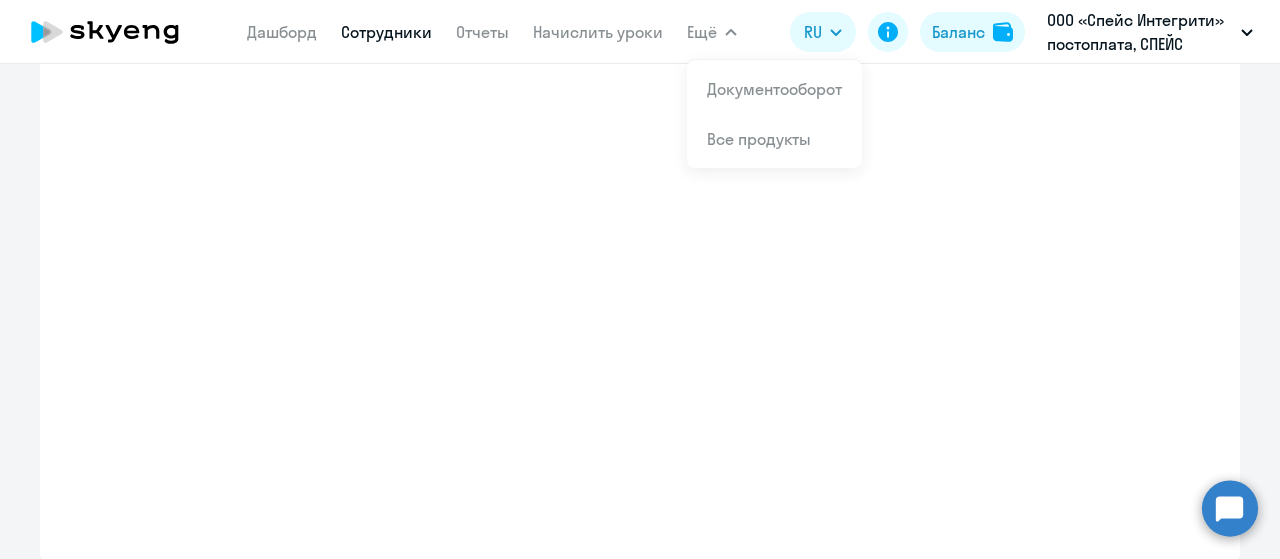 scroll, scrollTop: 602, scrollLeft: 0, axis: vertical 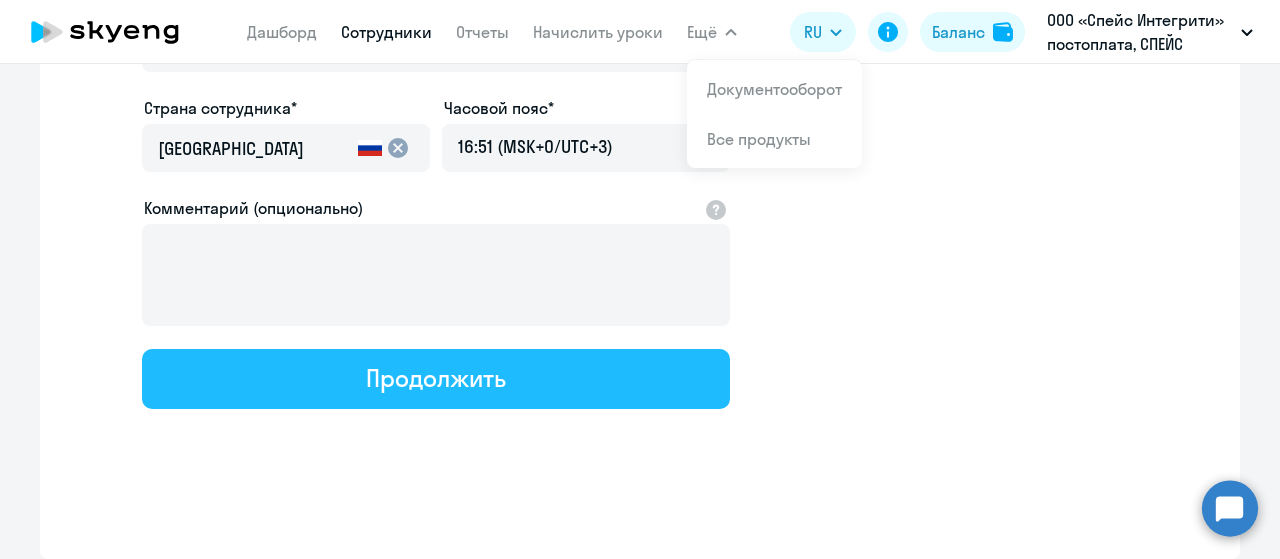 select on "english_adult_not_native_speaker" 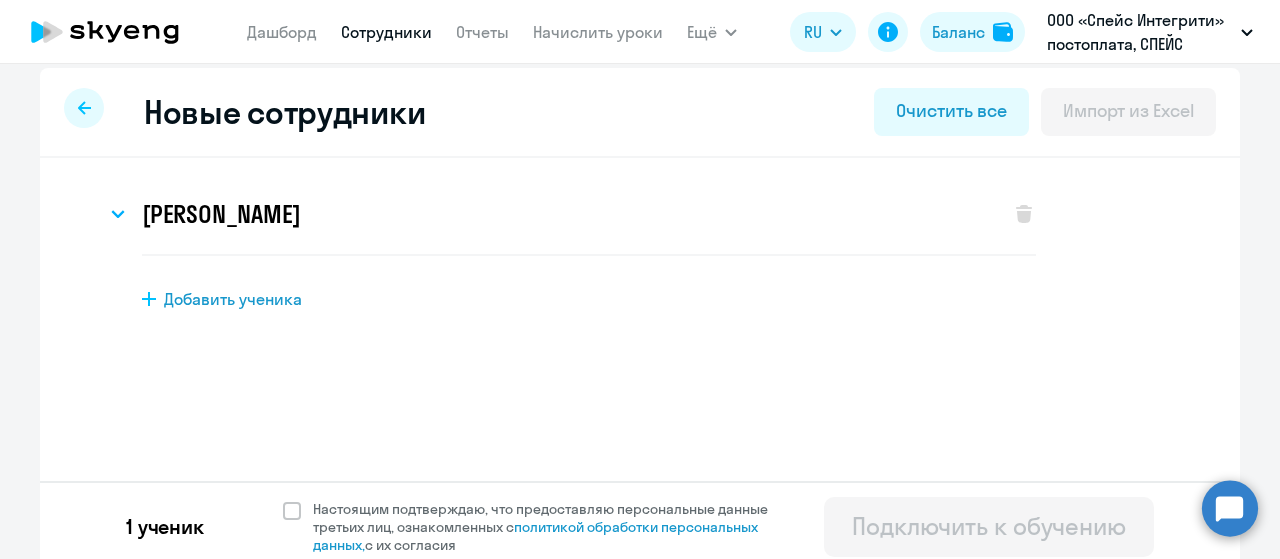 scroll, scrollTop: 24, scrollLeft: 0, axis: vertical 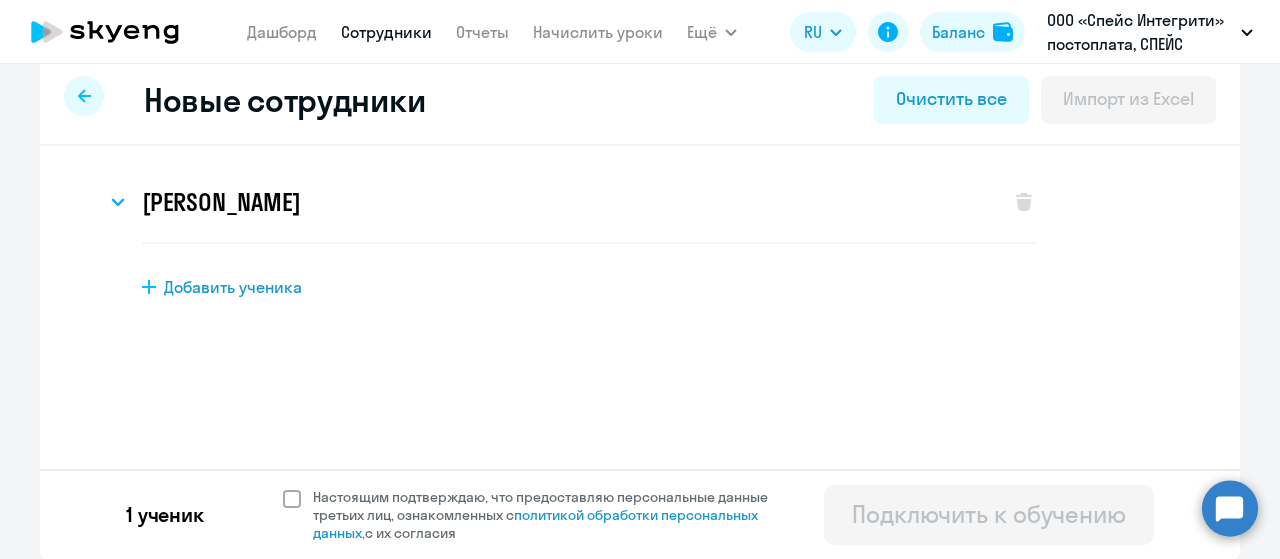 click 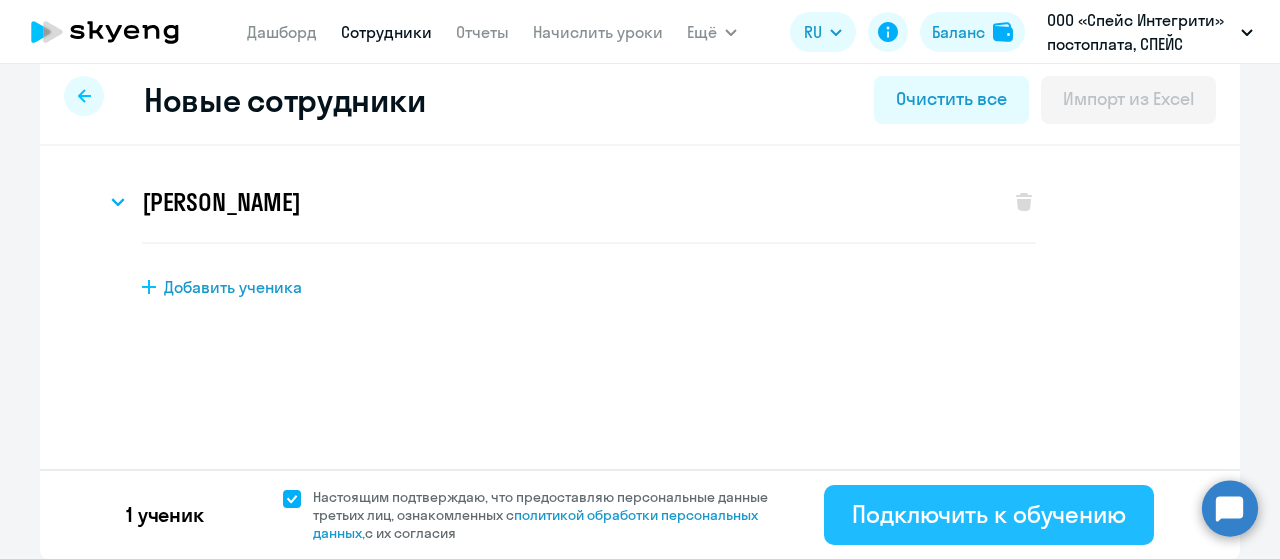 click on "Подключить к обучению" 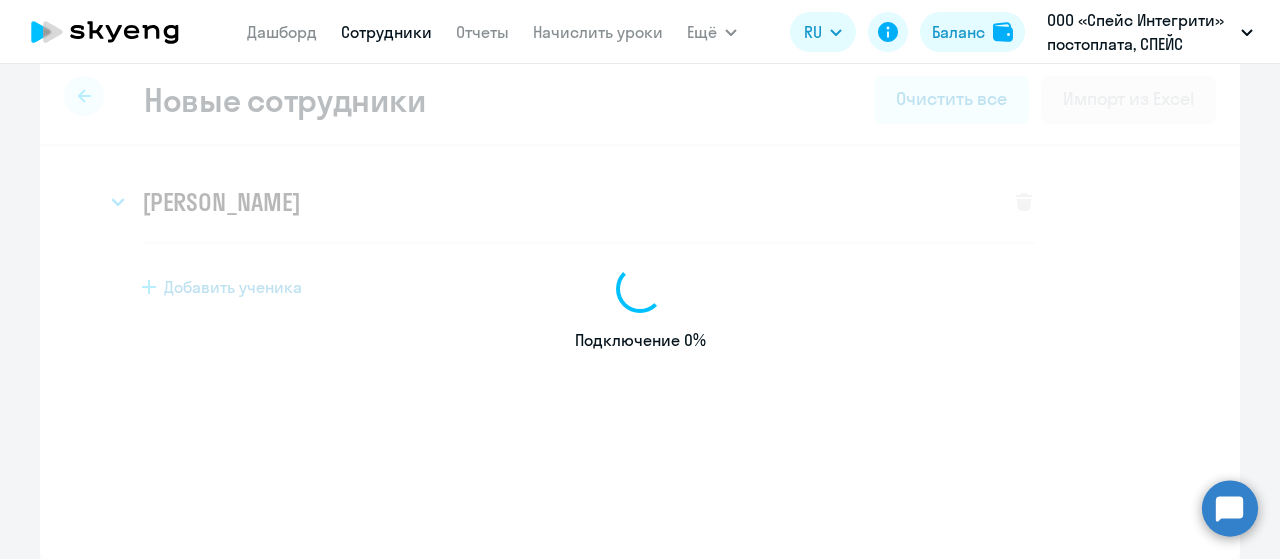 select on "english_adult_not_native_speaker" 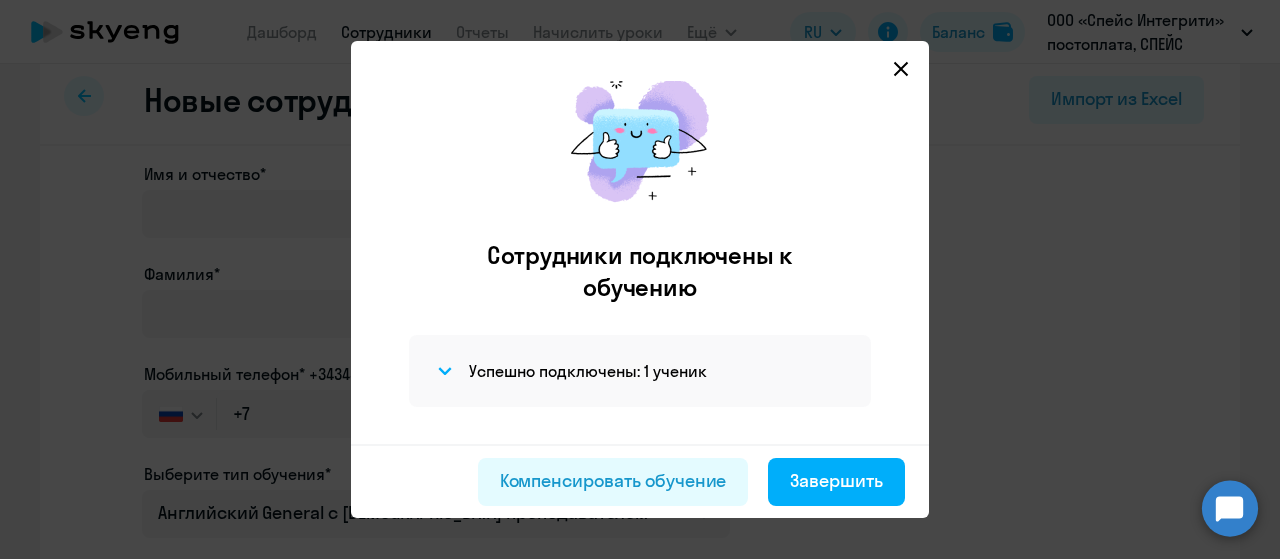 scroll, scrollTop: 52, scrollLeft: 0, axis: vertical 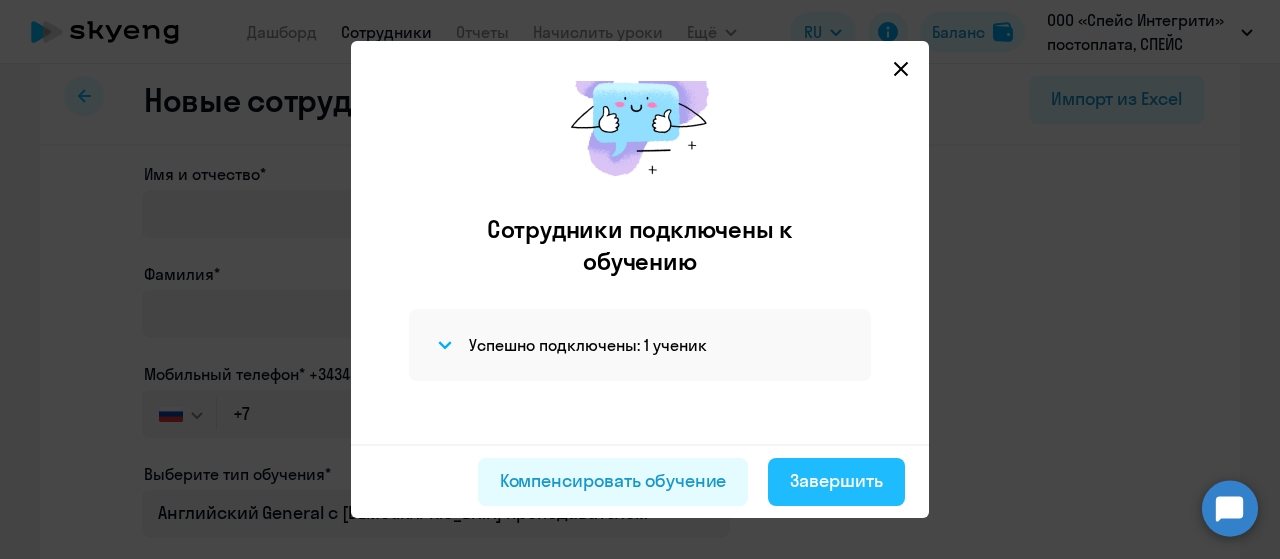 click on "Завершить" at bounding box center (836, 482) 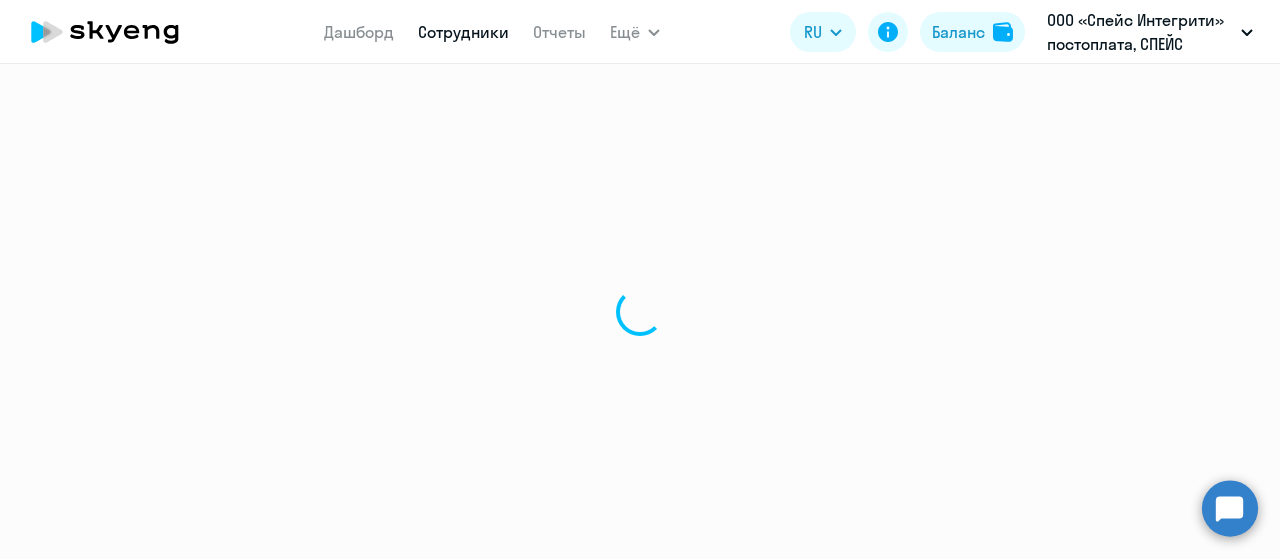 scroll, scrollTop: 0, scrollLeft: 0, axis: both 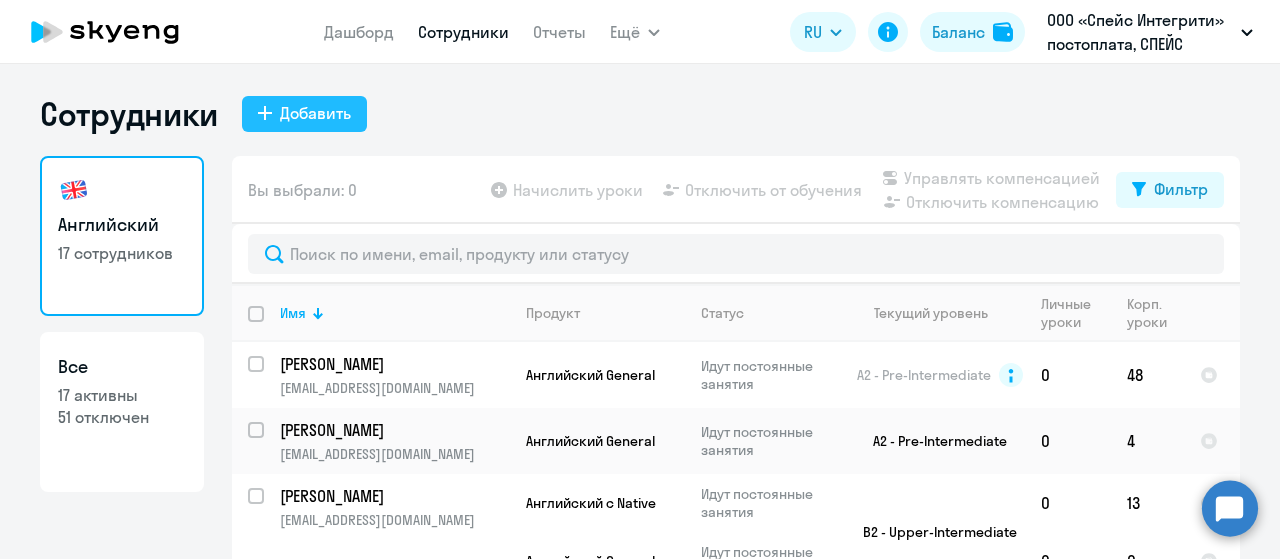 click on "Добавить" 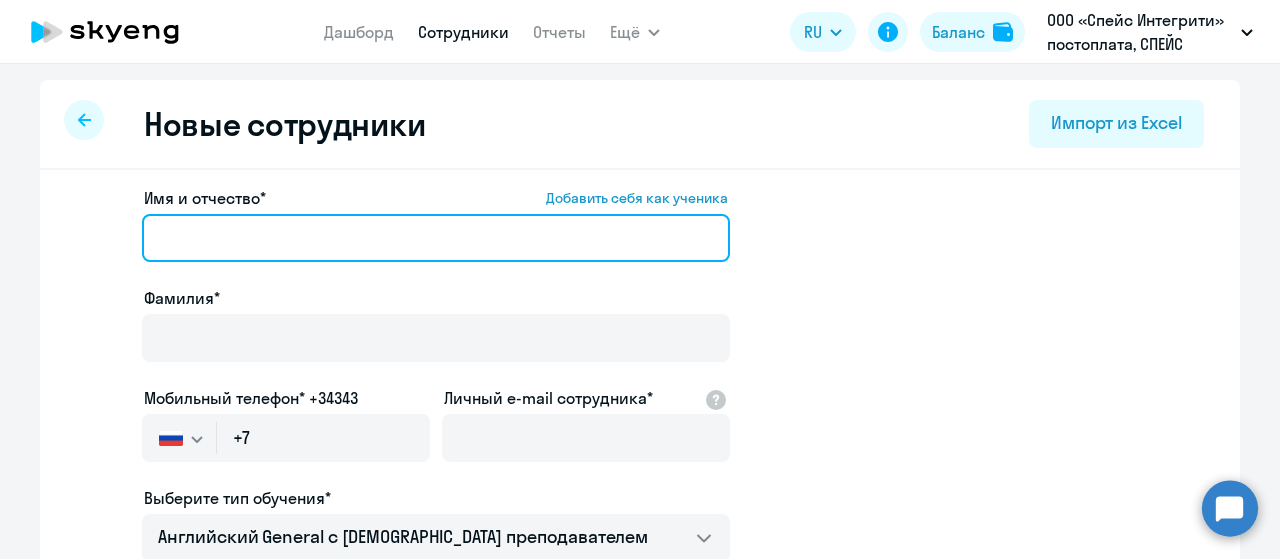 click on "Имя и отчество*  Добавить себя как ученика" at bounding box center [436, 238] 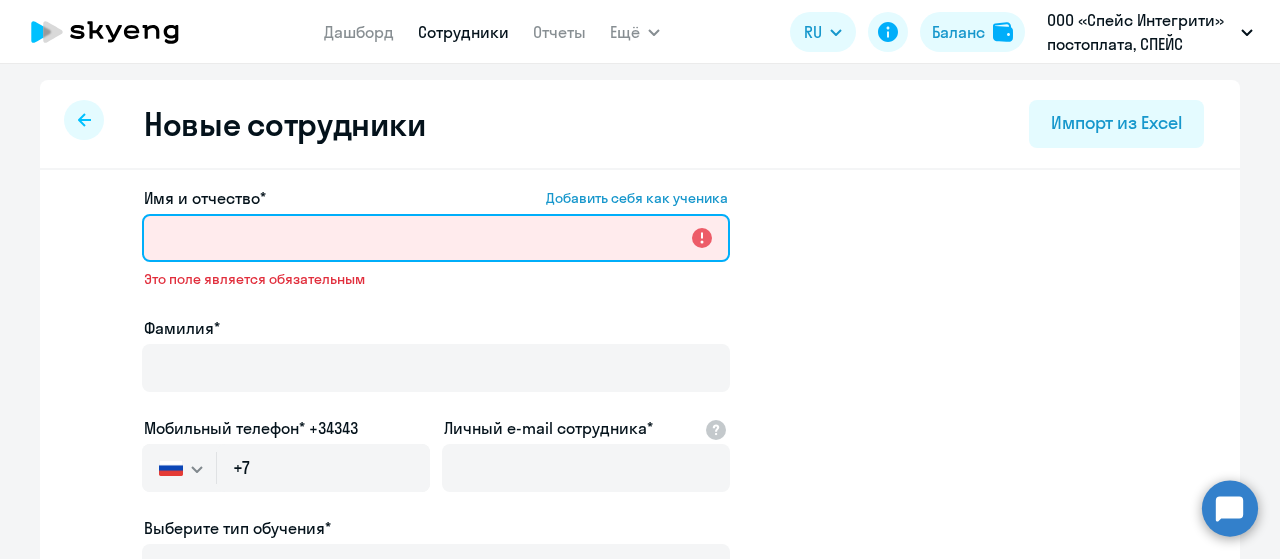 paste on "Жидков Виктор" 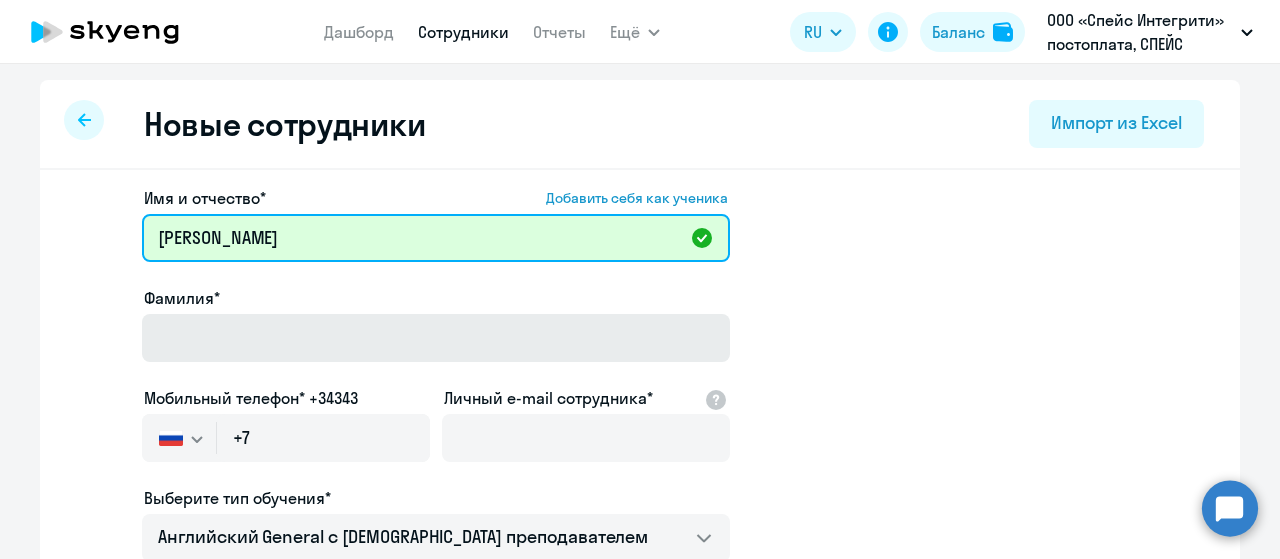 type on "Жидков Виктор" 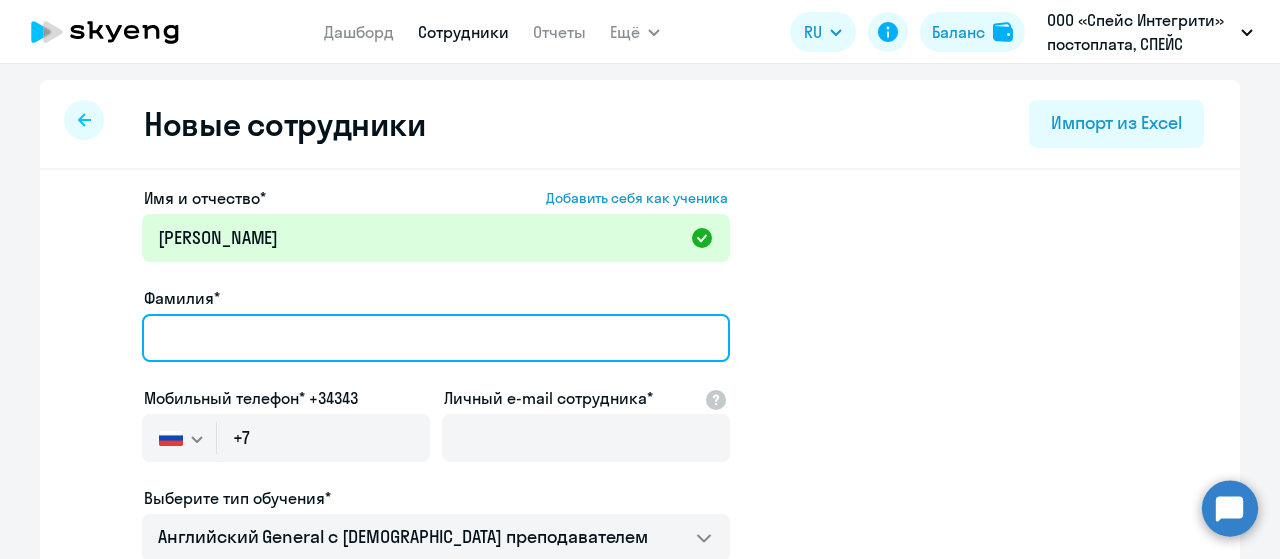 click on "Фамилия*" at bounding box center [436, 338] 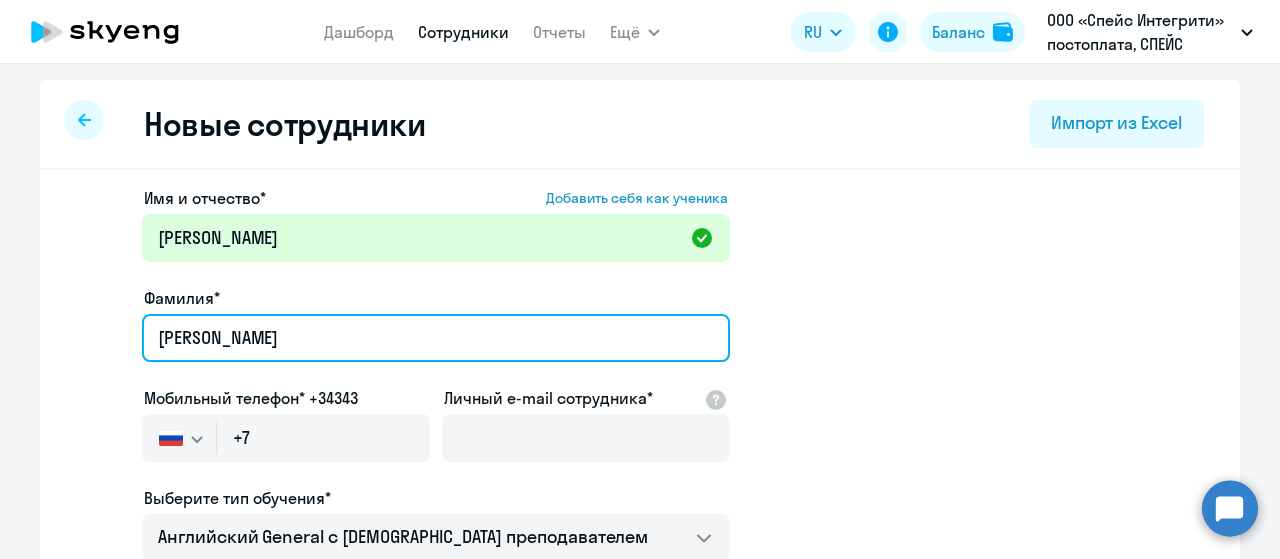 drag, startPoint x: 216, startPoint y: 339, endPoint x: 340, endPoint y: 335, distance: 124.0645 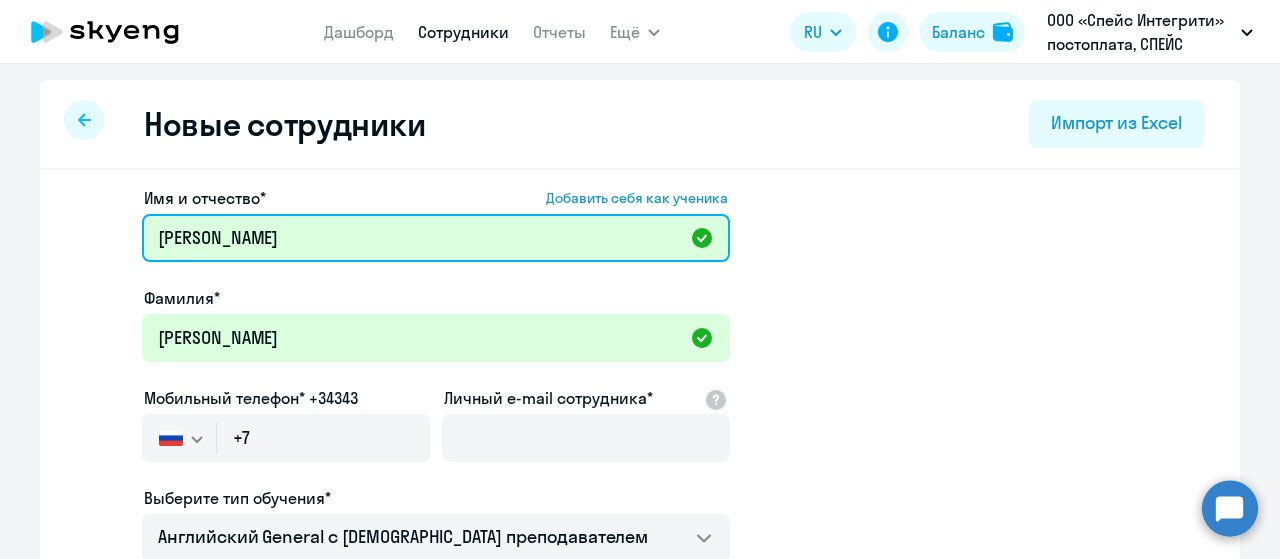drag, startPoint x: 218, startPoint y: 240, endPoint x: 62, endPoint y: 217, distance: 157.6864 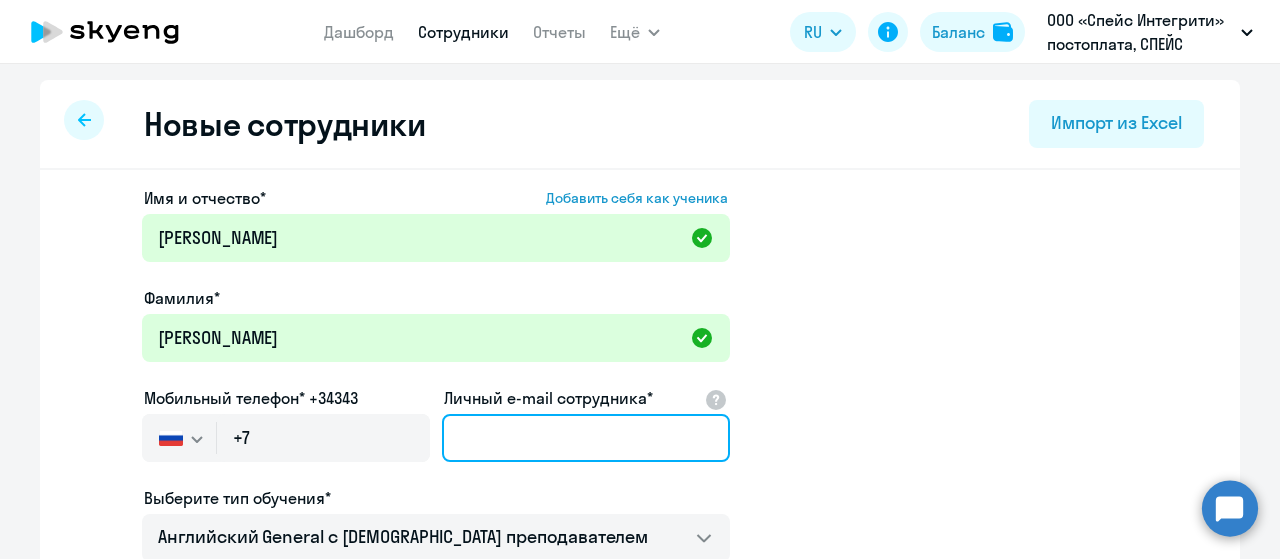 click on "Личный e-mail сотрудника*" at bounding box center [586, 438] 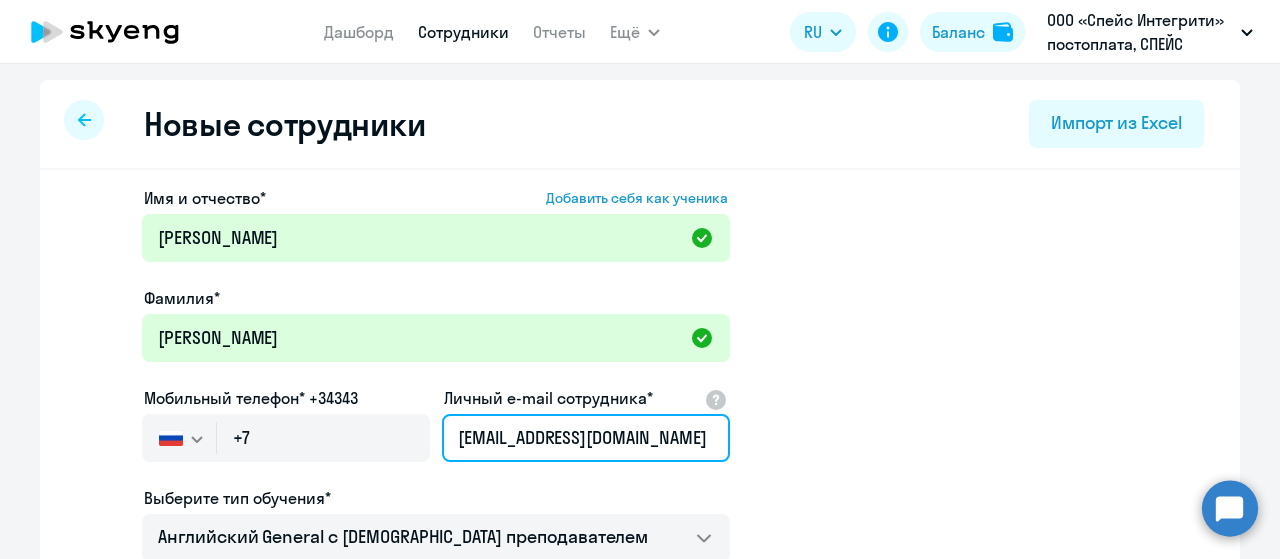 type on "vitya.zhidkov.001@mail.ru" 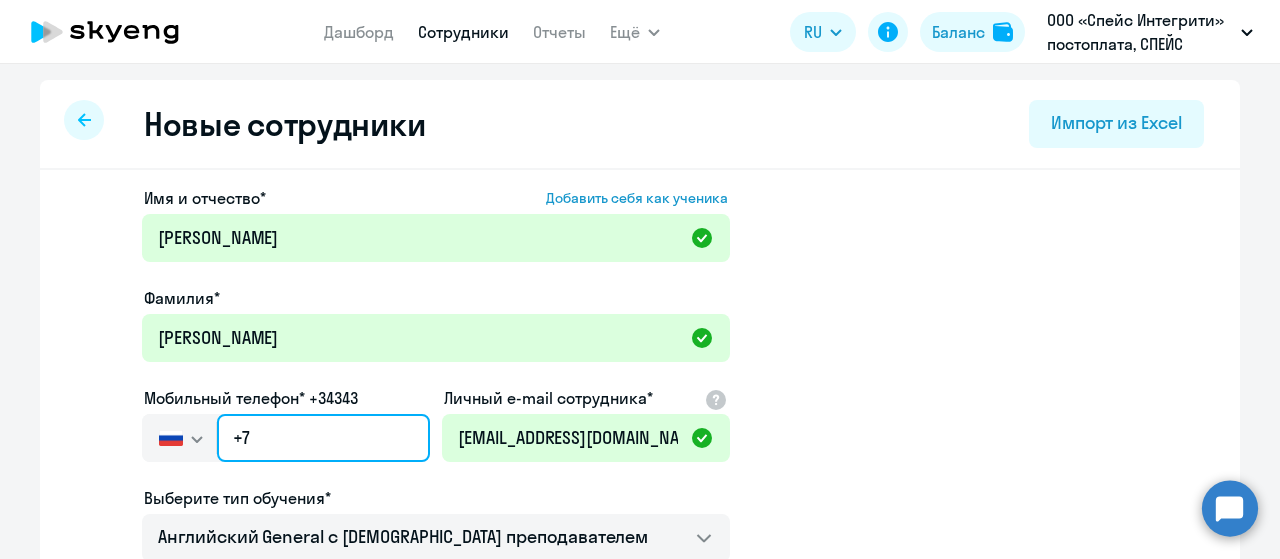 click on "+7" 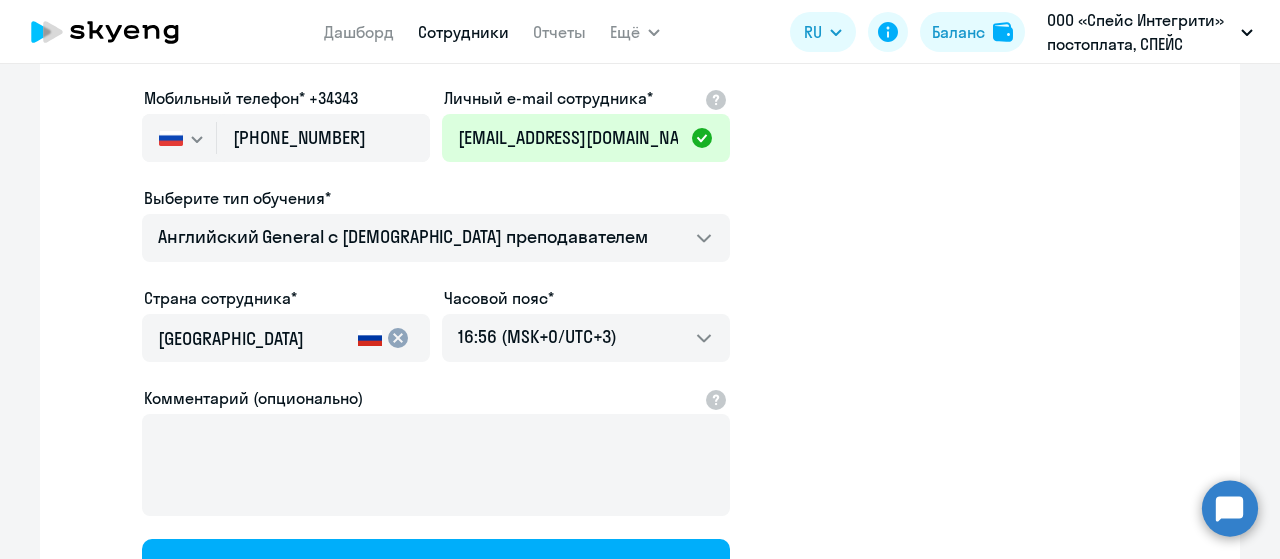 click on "Имя и отчество*  Добавить себя как ученика  Виктор Фамилия* Жидков  Мобильный телефон* +34343
Россия +7 Казахстан +7 Украина +380 Беларусь (Белоруссия) +375 Австралия +61 Австрия +43 Азербайджан +994 Албания +355 Алжир +213 Ангилья +1(264) Ангола +244 Андорра +376 Антигуа и Барбуда +1(268) Аргентина +54 Армения +374 Аруба +297 Афганистан +93 Багамские Острова +1(242) Бангладеш +880 Барбадос +1(246) Бахрейн +973 Белиз +501 Бельгия +32 Бенин +229 Бермудские острова +1(441) Бирма (Мьянма) +95 Болгария +359 Боливия +591 Бонайре, Синт-Эстатиус и Саба +599 Босния и Герцеговина +387 Ботсвана +267 Бразилия +55 +1(284) +673 Буркина Фасо" 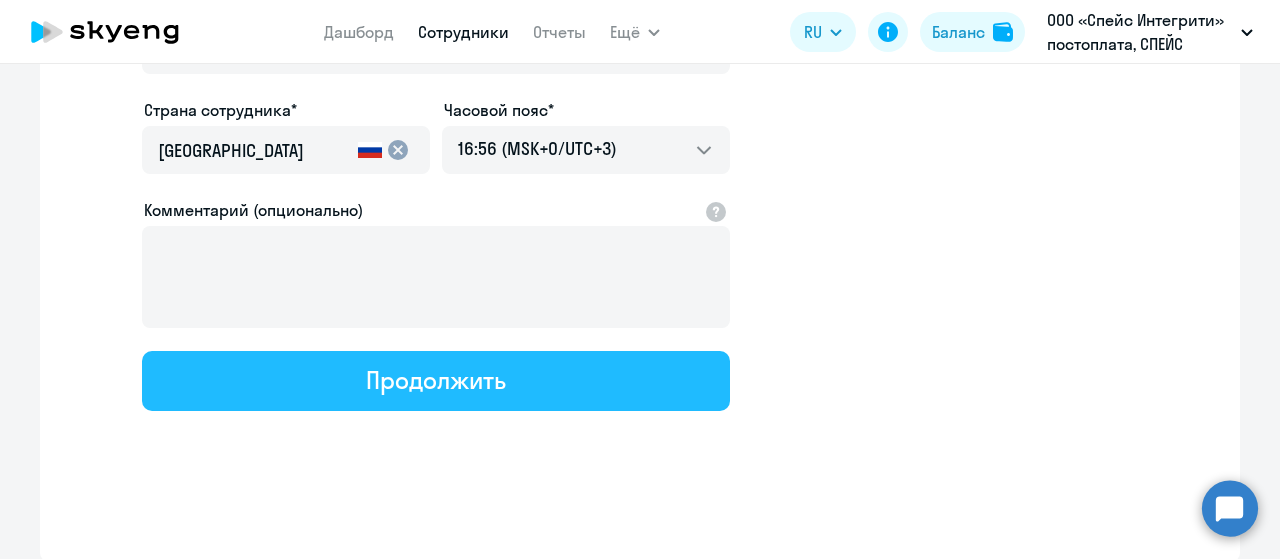click on "Продолжить" 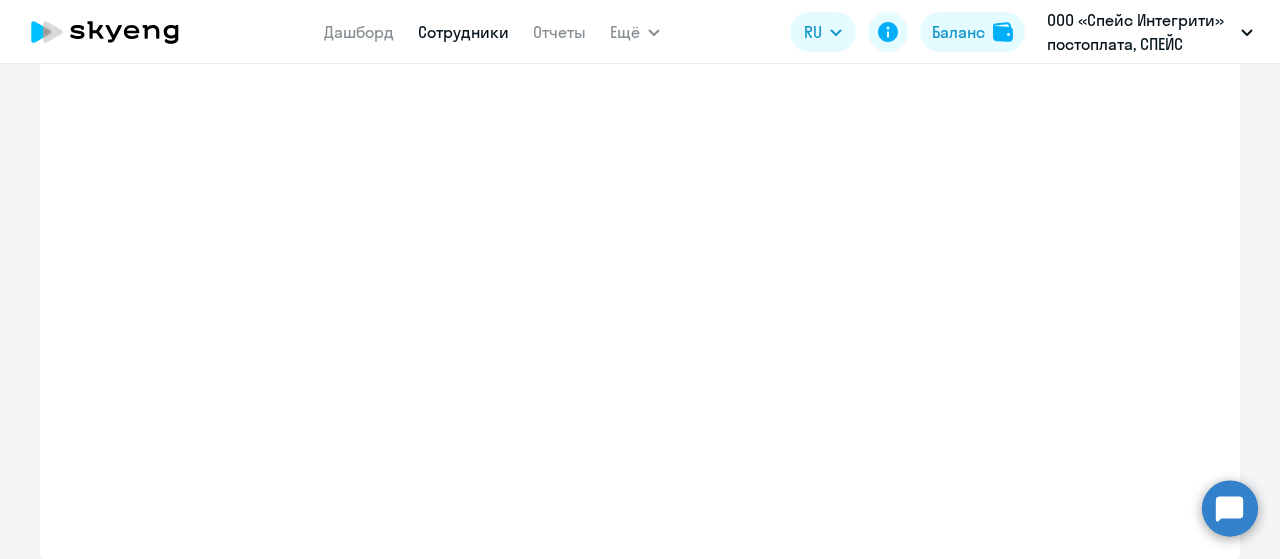 select on "english_adult_not_native_speaker" 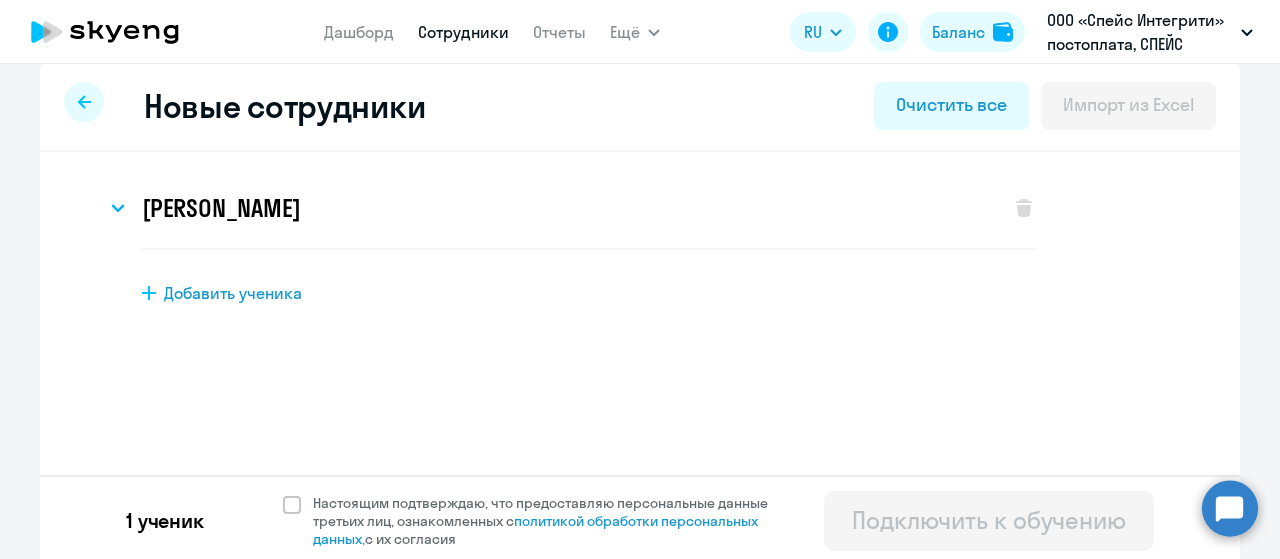 scroll, scrollTop: 24, scrollLeft: 0, axis: vertical 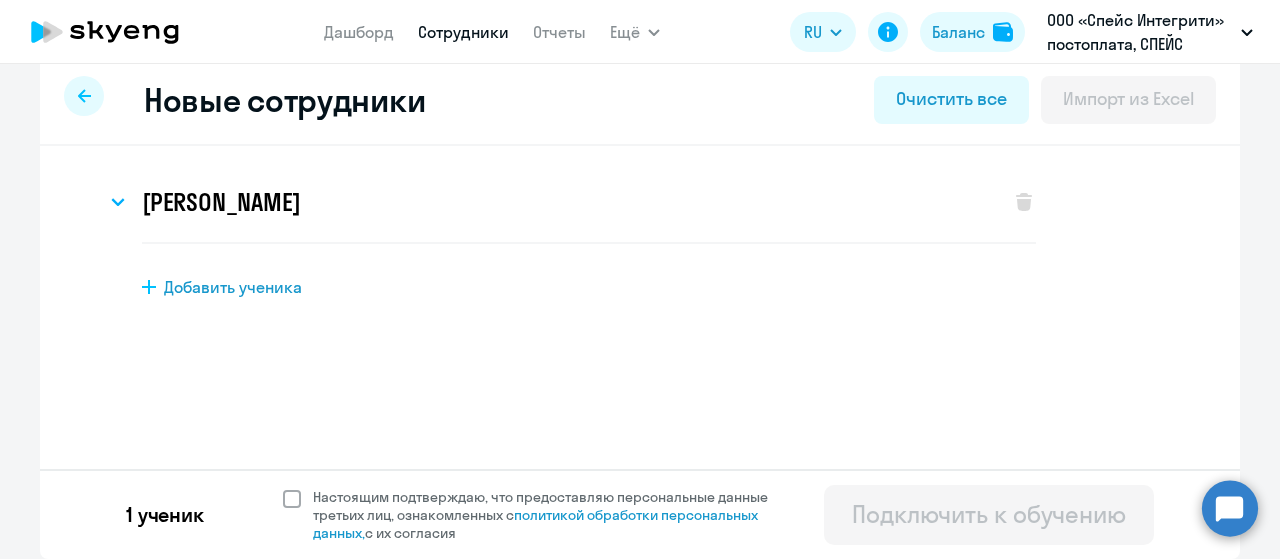 click 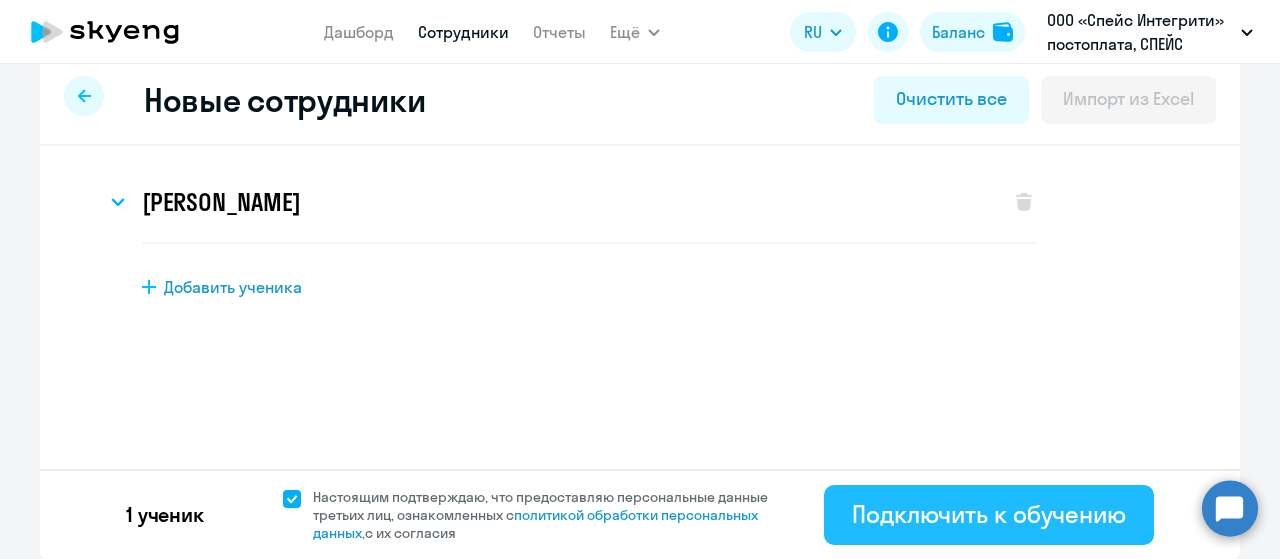 click on "Подключить к обучению" 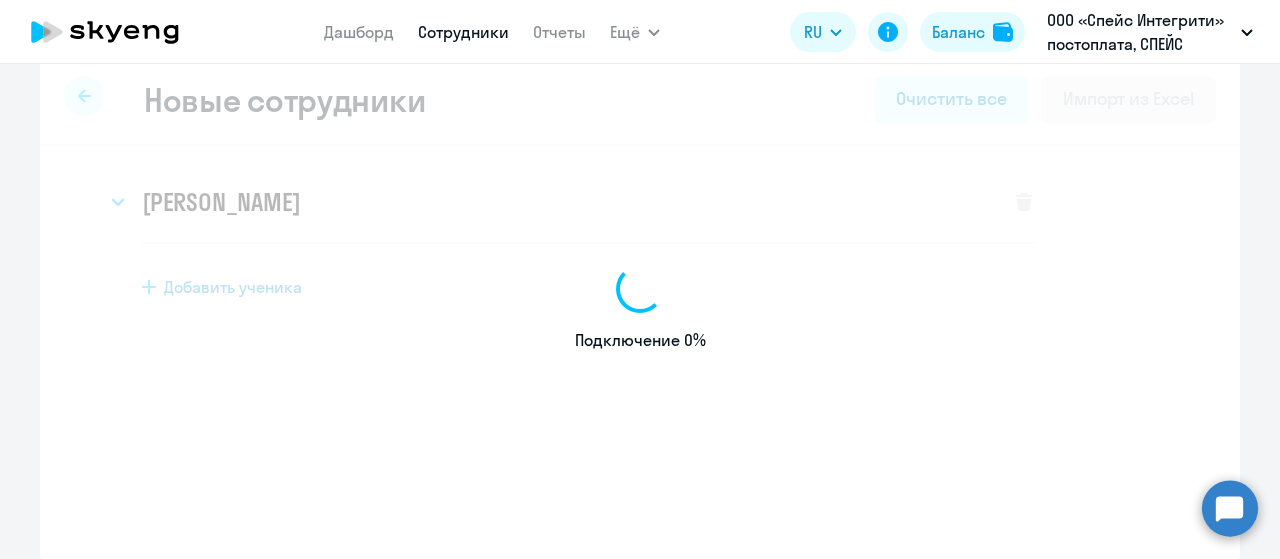 select on "english_adult_not_native_speaker" 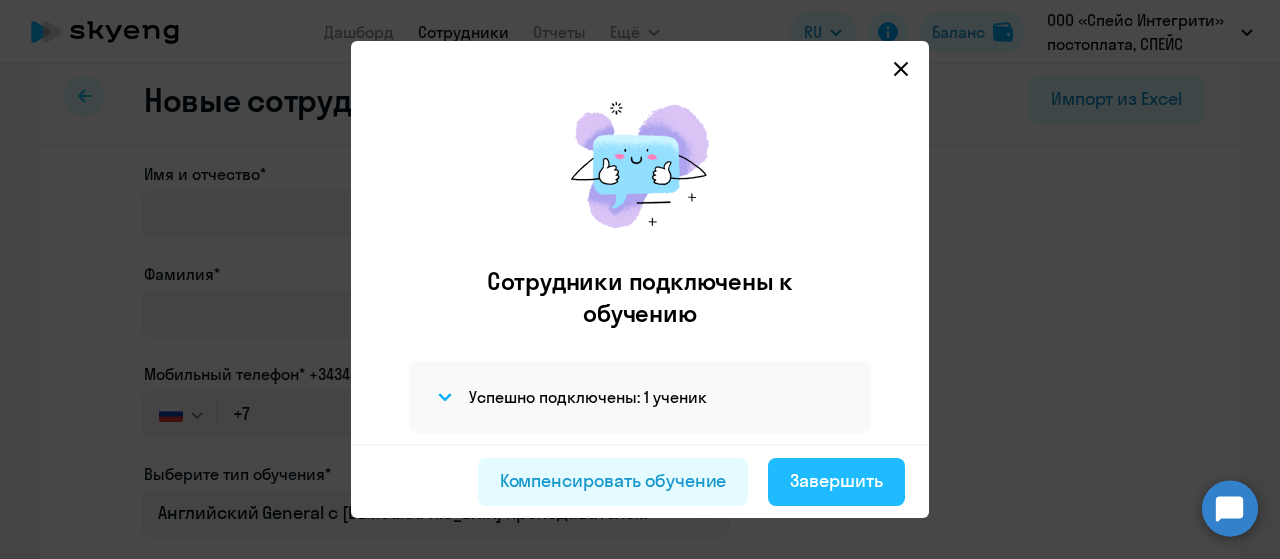 click on "Завершить" at bounding box center (836, 482) 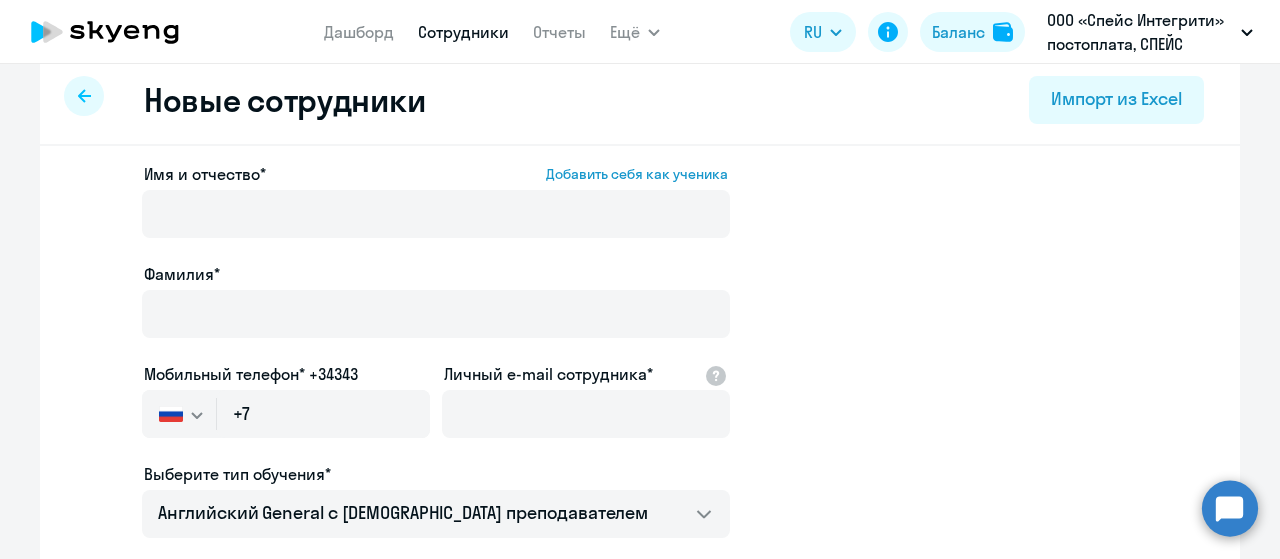 scroll, scrollTop: 0, scrollLeft: 0, axis: both 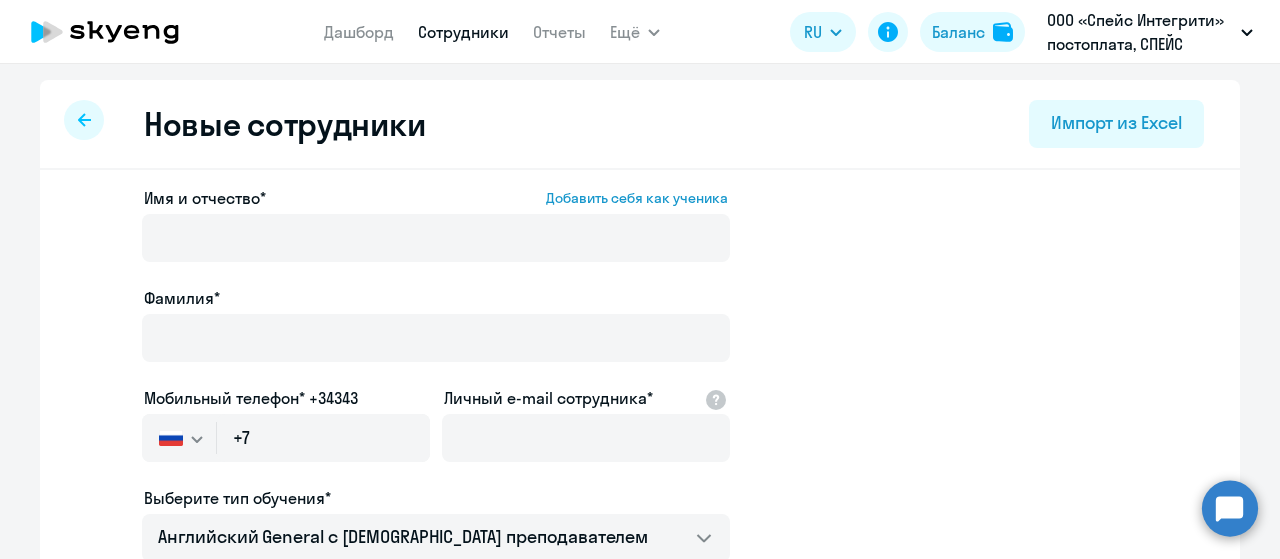 select on "30" 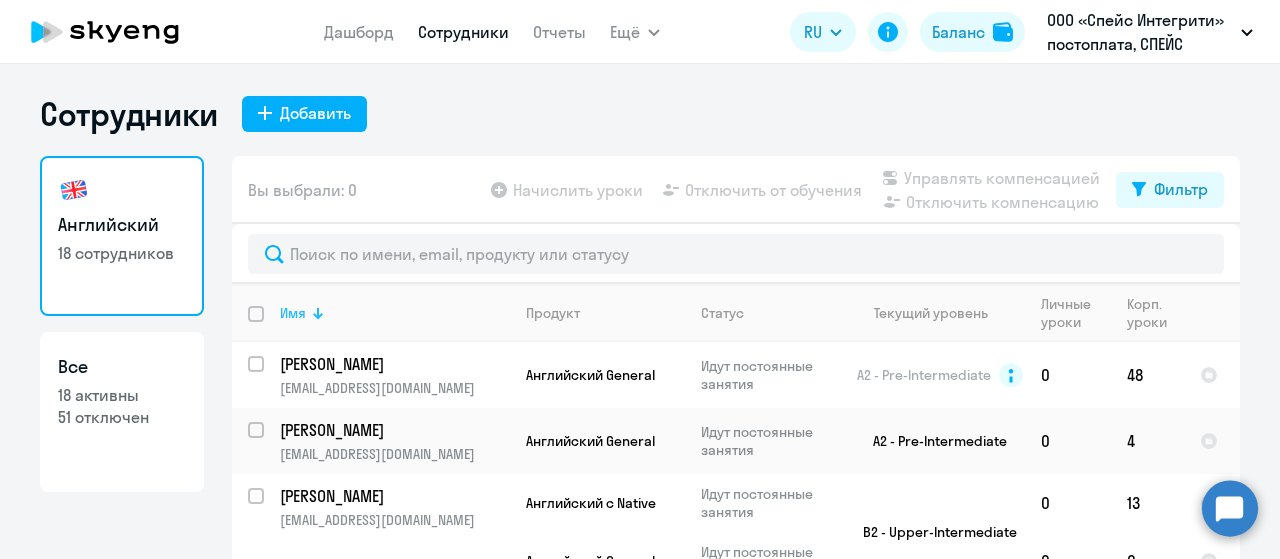 click 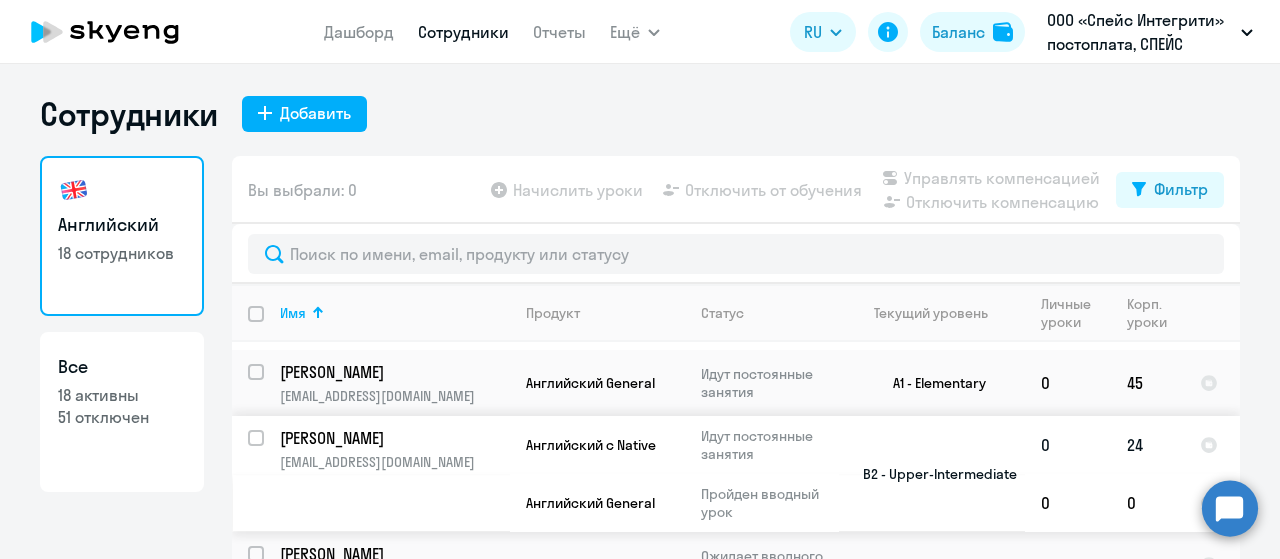 scroll, scrollTop: 0, scrollLeft: 0, axis: both 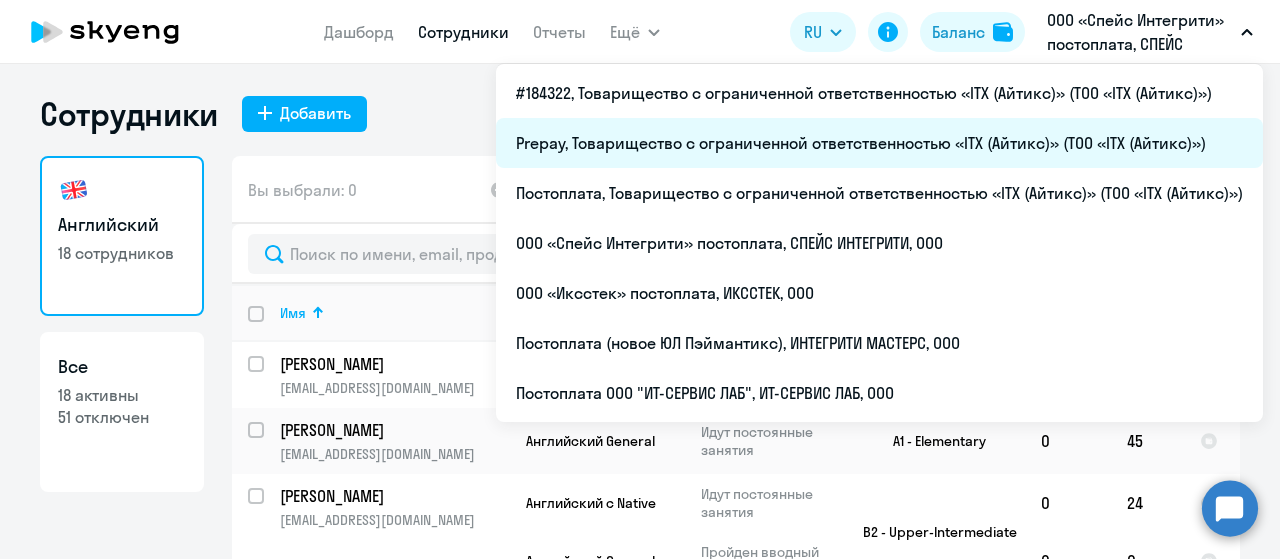 click on "Prepay, Товарищество с ограниченной ответственностью «ITX (Айтикс)» (ТОО «ITX (Айтикс)»)" at bounding box center [879, 143] 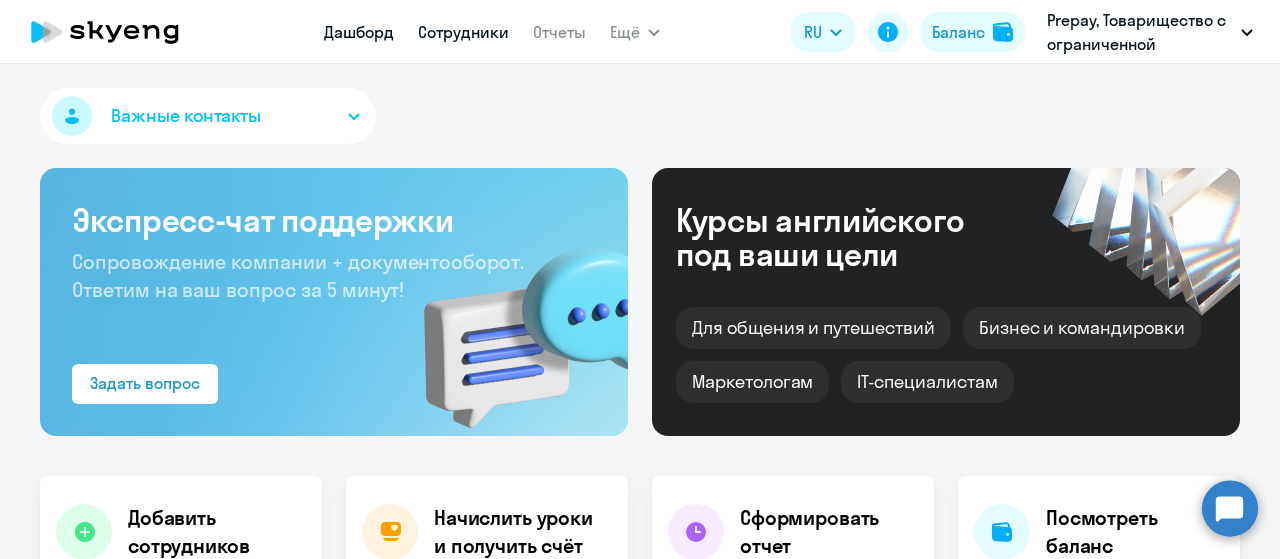 click on "Сотрудники" at bounding box center [463, 32] 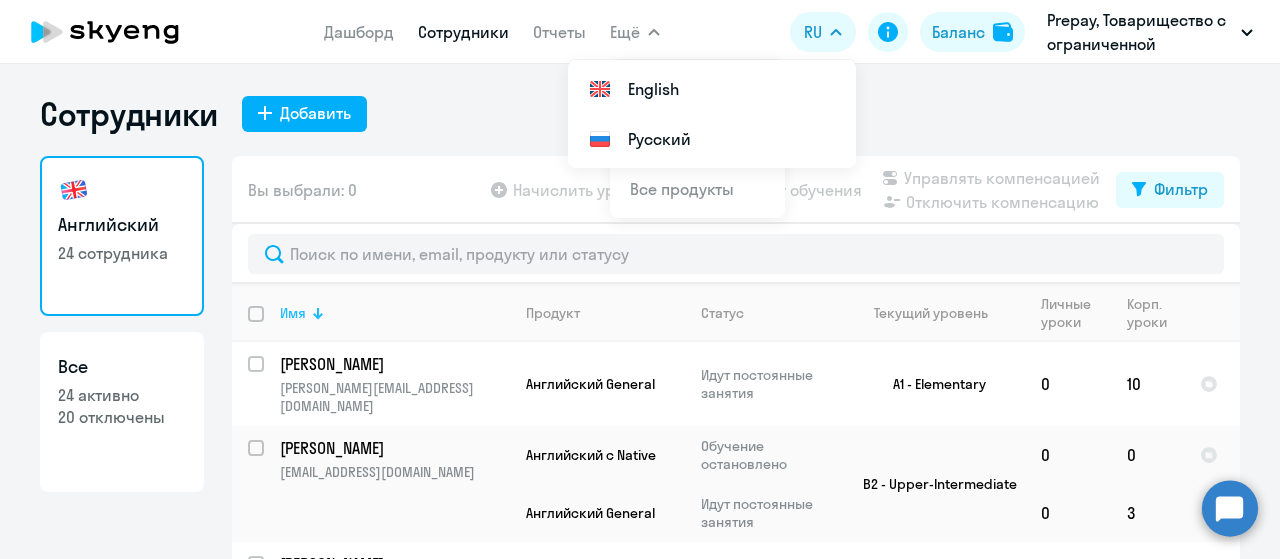 click on "Имя" 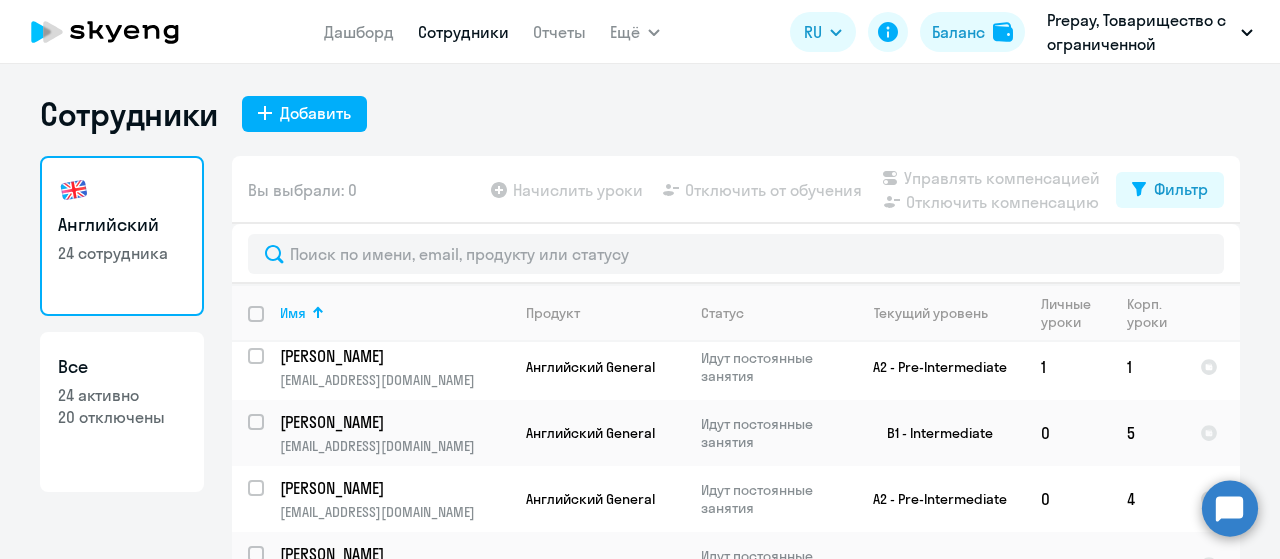 scroll, scrollTop: 1422, scrollLeft: 0, axis: vertical 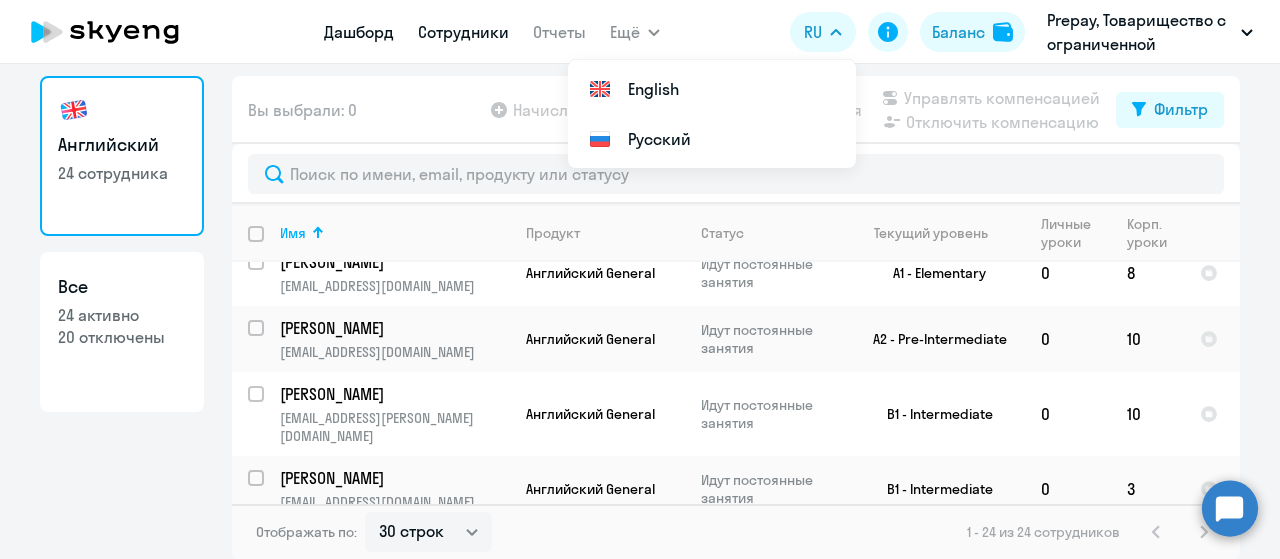 click on "Дашборд" at bounding box center (359, 32) 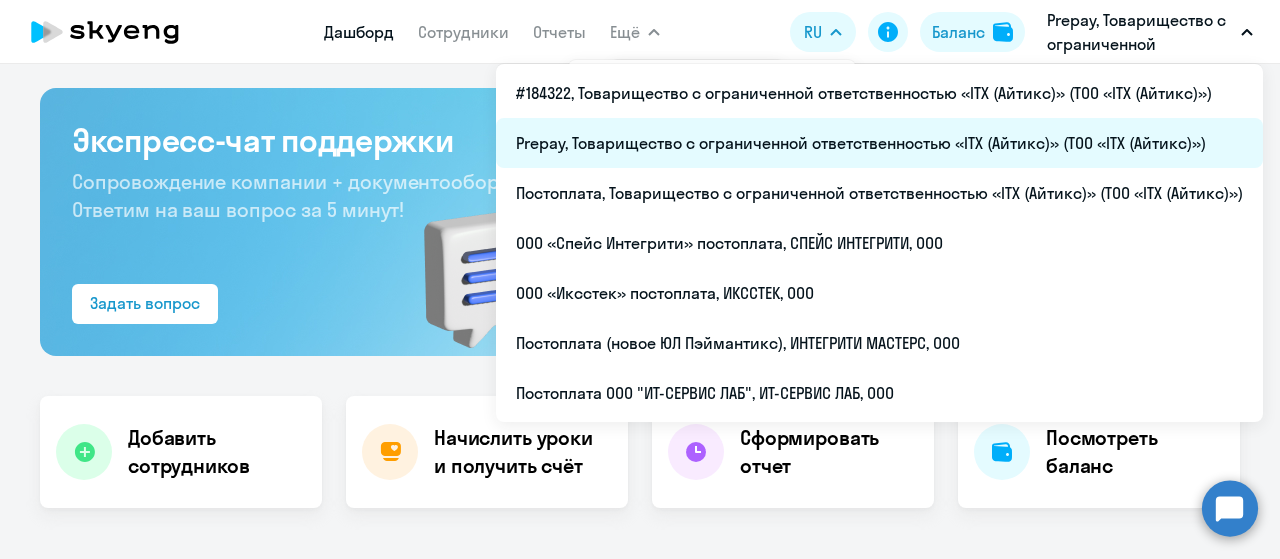 click on "Prepay, Товарищество с ограниченной ответственностью «ITX (Айтикс)» (ТОО «ITX (Айтикс)»)" at bounding box center (879, 143) 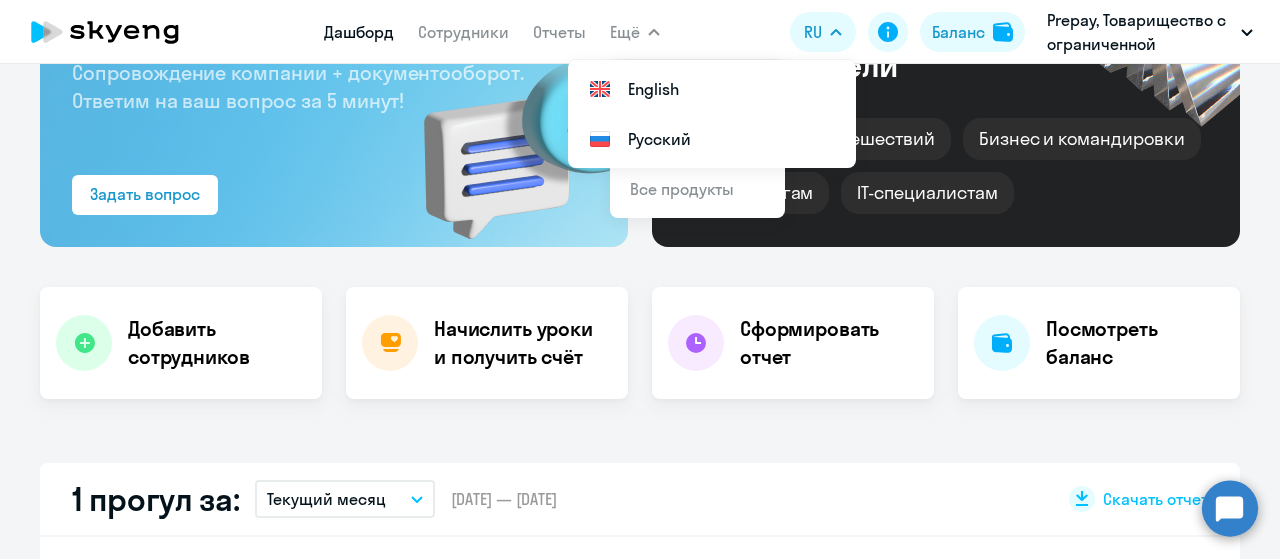 scroll, scrollTop: 0, scrollLeft: 0, axis: both 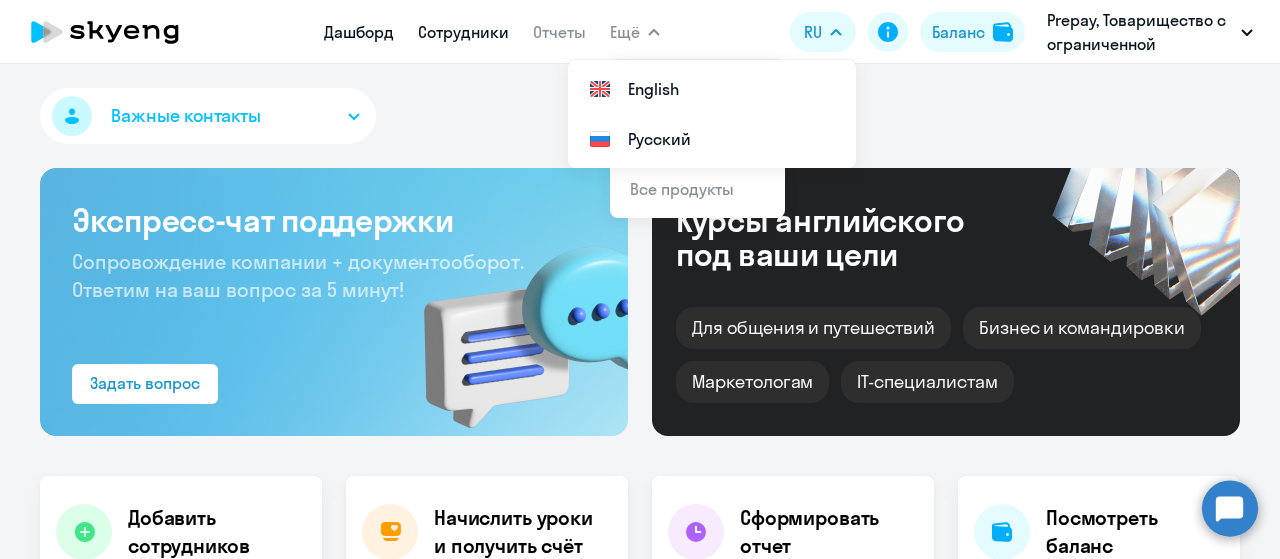 click on "Сотрудники" at bounding box center [463, 32] 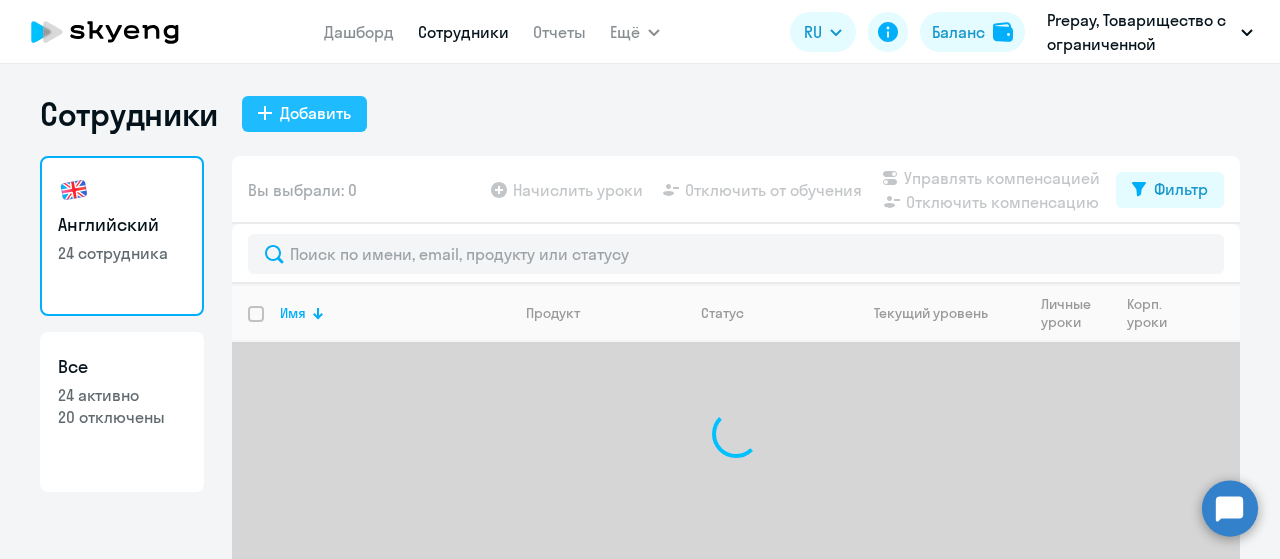 click on "Добавить" 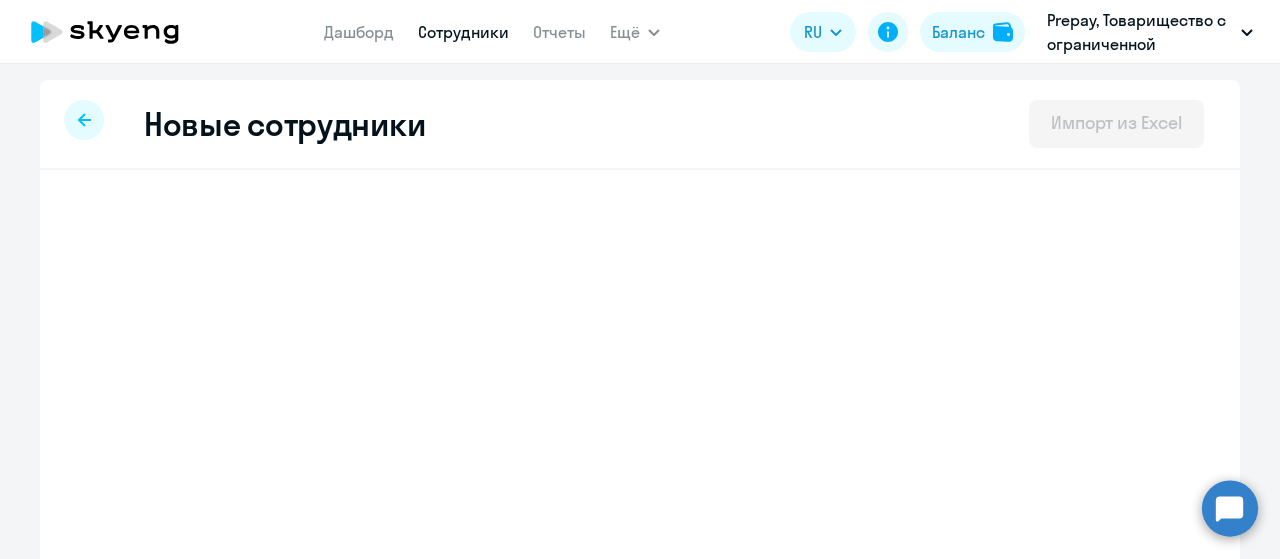 select on "english_adult_not_native_speaker" 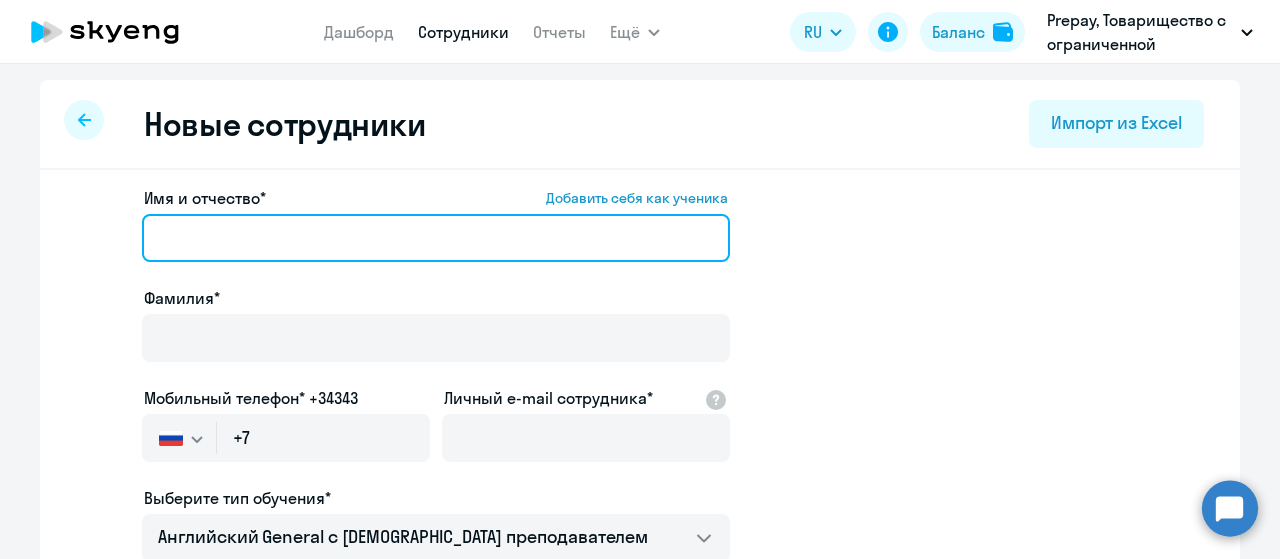 drag, startPoint x: 339, startPoint y: 226, endPoint x: 308, endPoint y: 260, distance: 46.010868 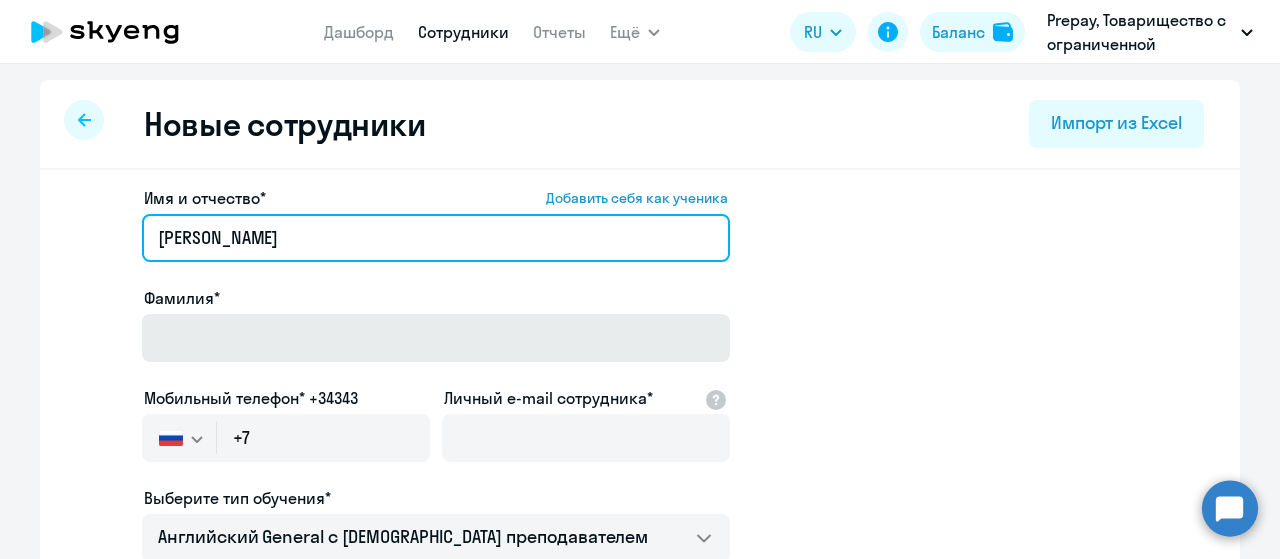 type on "[PERSON_NAME]" 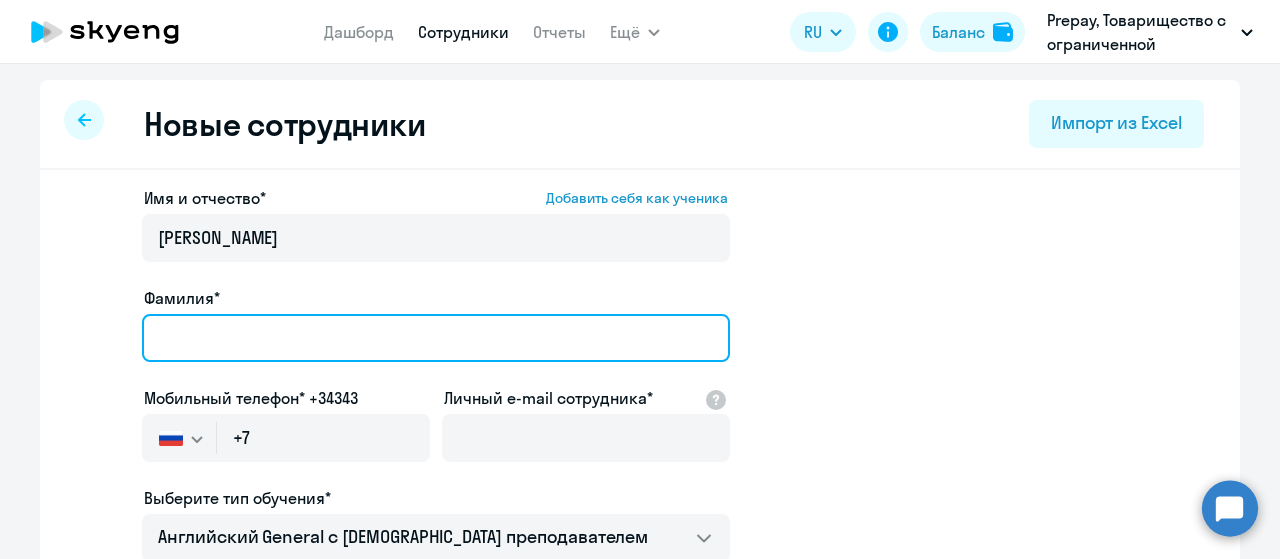 click on "Фамилия*" at bounding box center [436, 338] 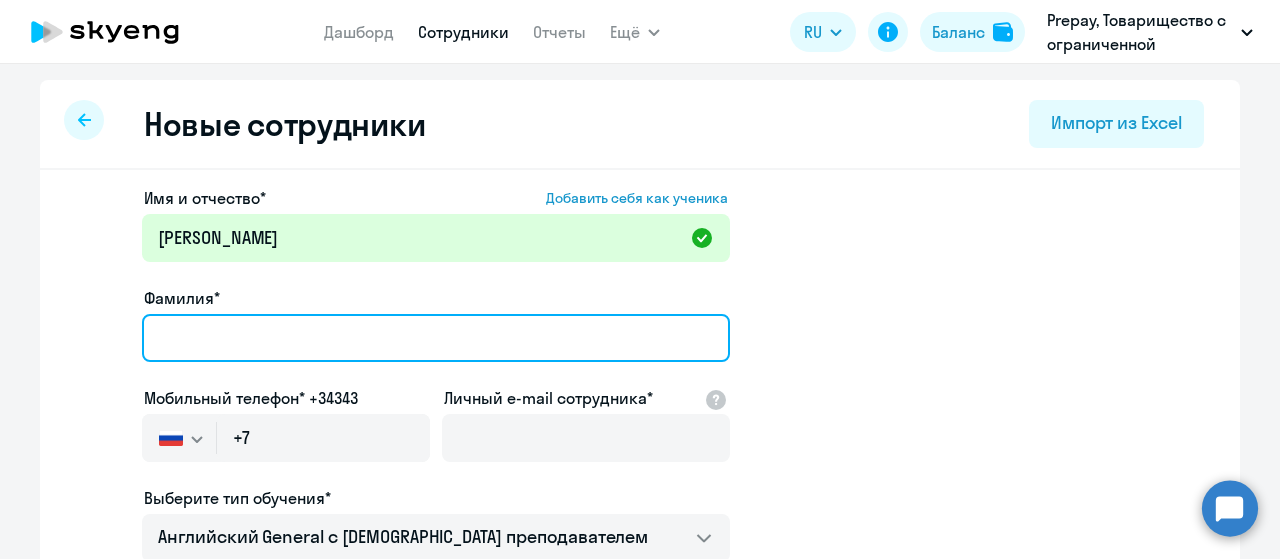 paste on "[PERSON_NAME]" 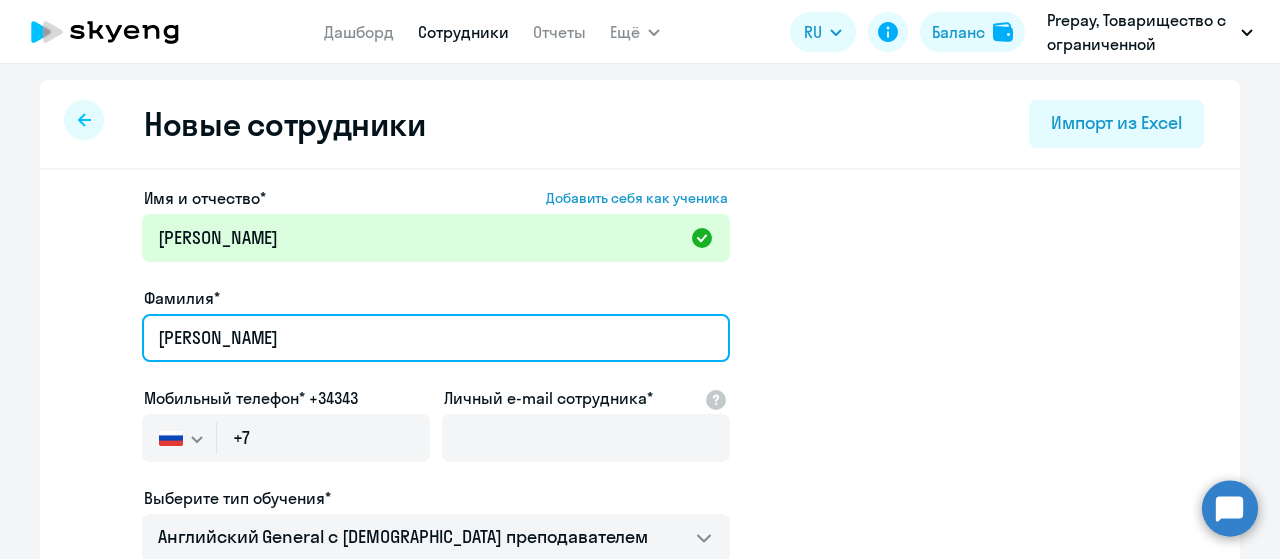 type on "[PERSON_NAME]" 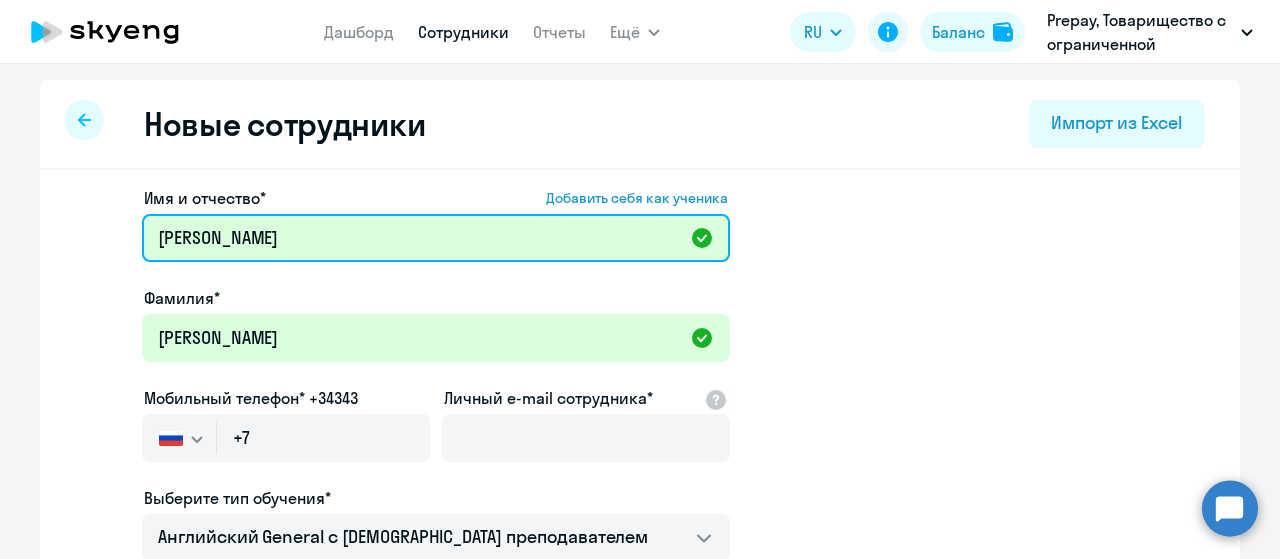 drag, startPoint x: 218, startPoint y: 239, endPoint x: 0, endPoint y: 227, distance: 218.33003 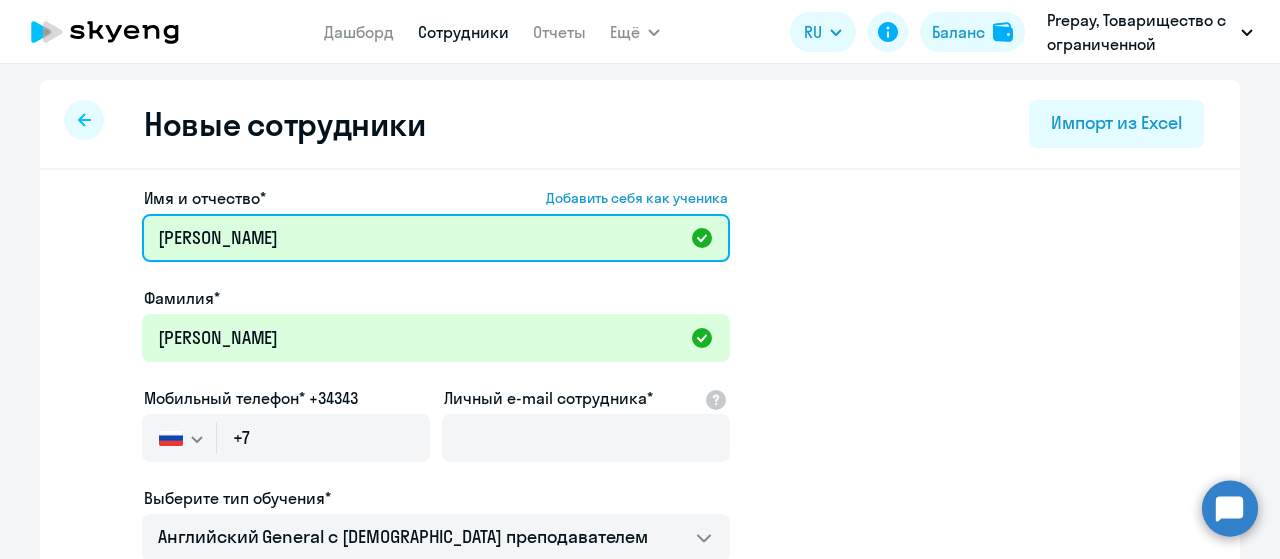 type on "Илья" 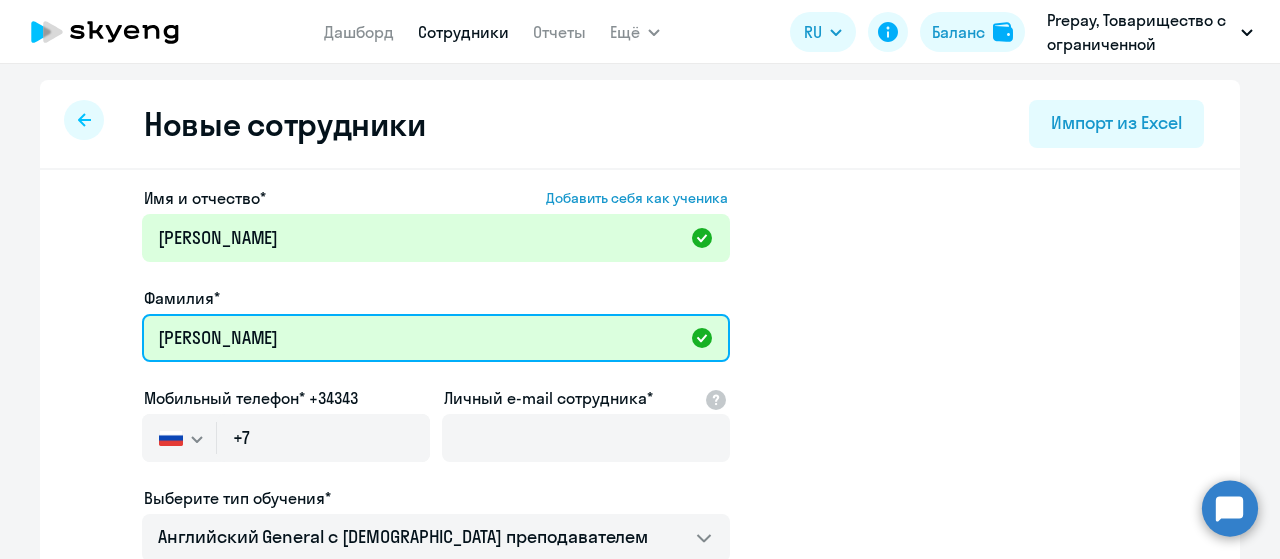 drag, startPoint x: 214, startPoint y: 337, endPoint x: 373, endPoint y: 337, distance: 159 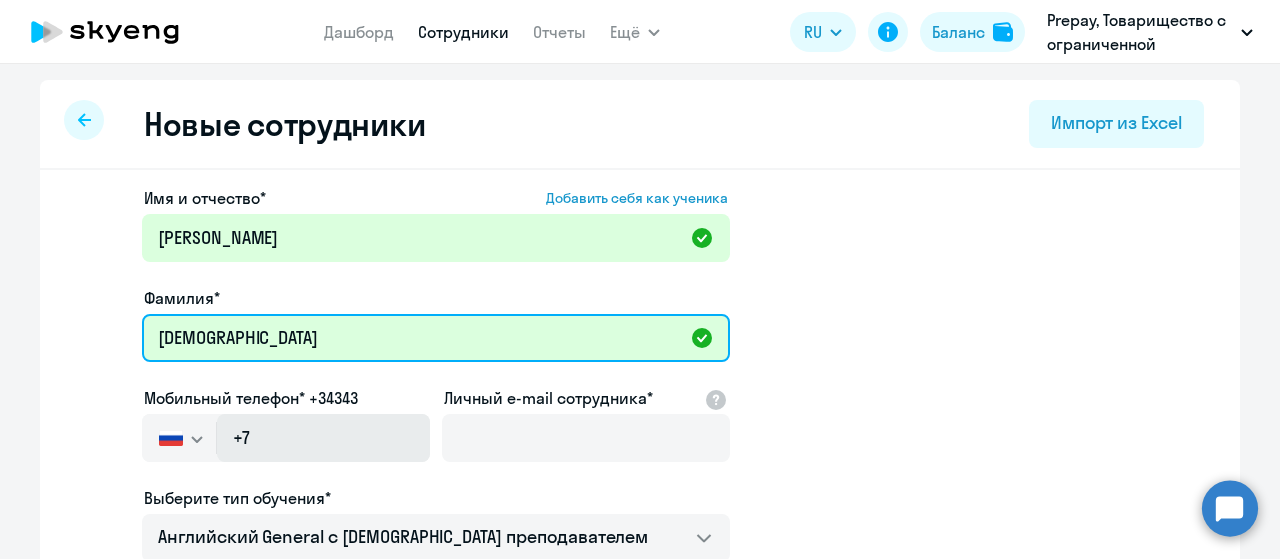 type on "Брысин" 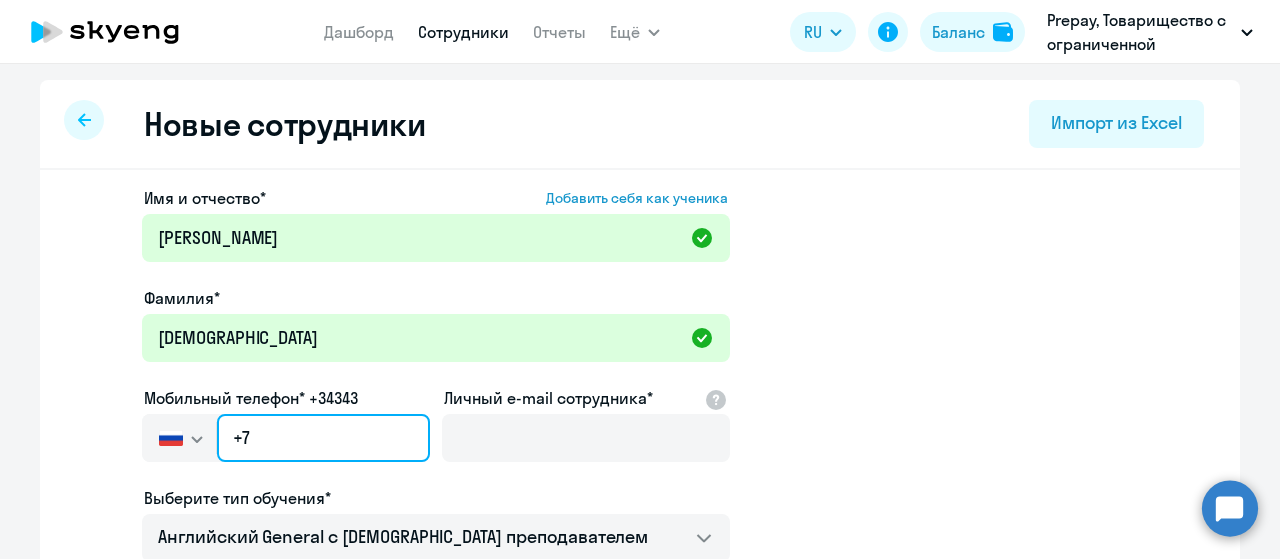 click on "+7" 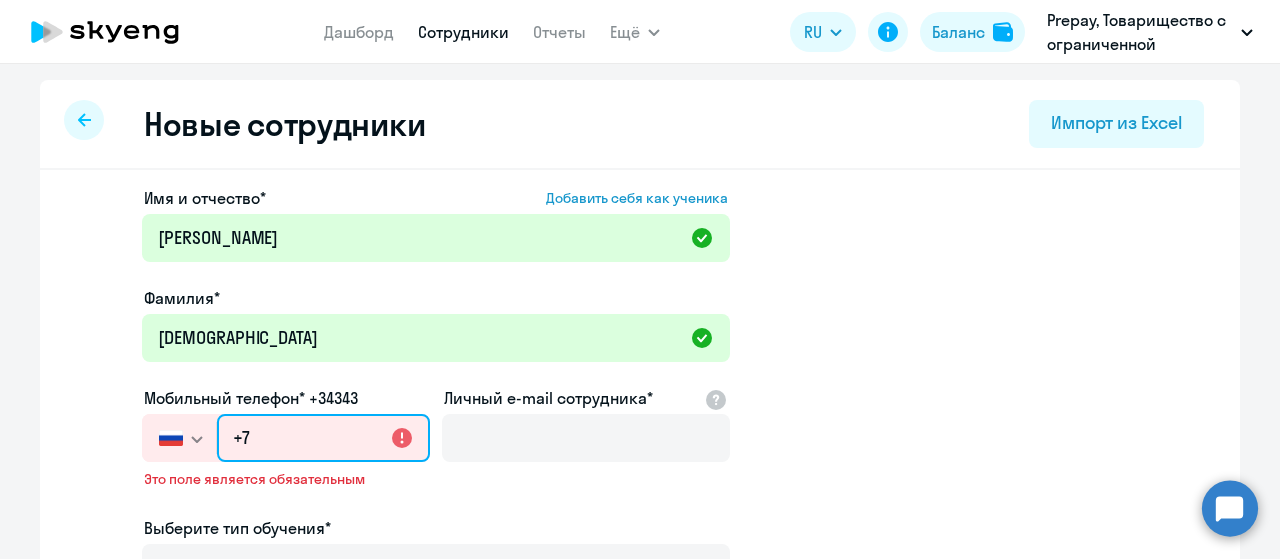 paste on "927 535-60-00" 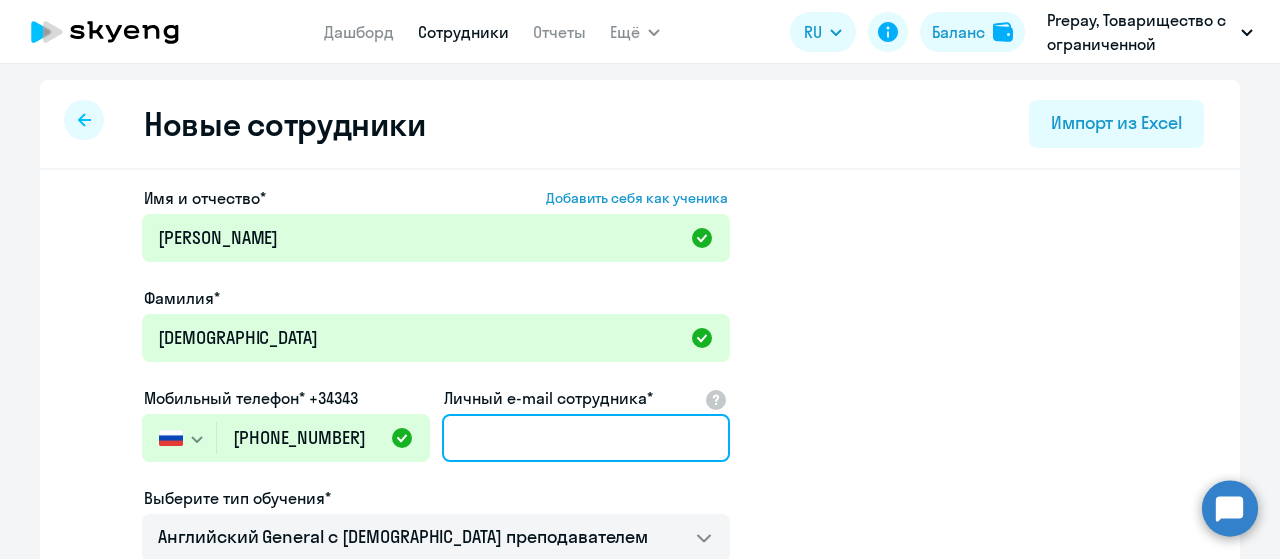 click on "Личный e-mail сотрудника*" at bounding box center [586, 438] 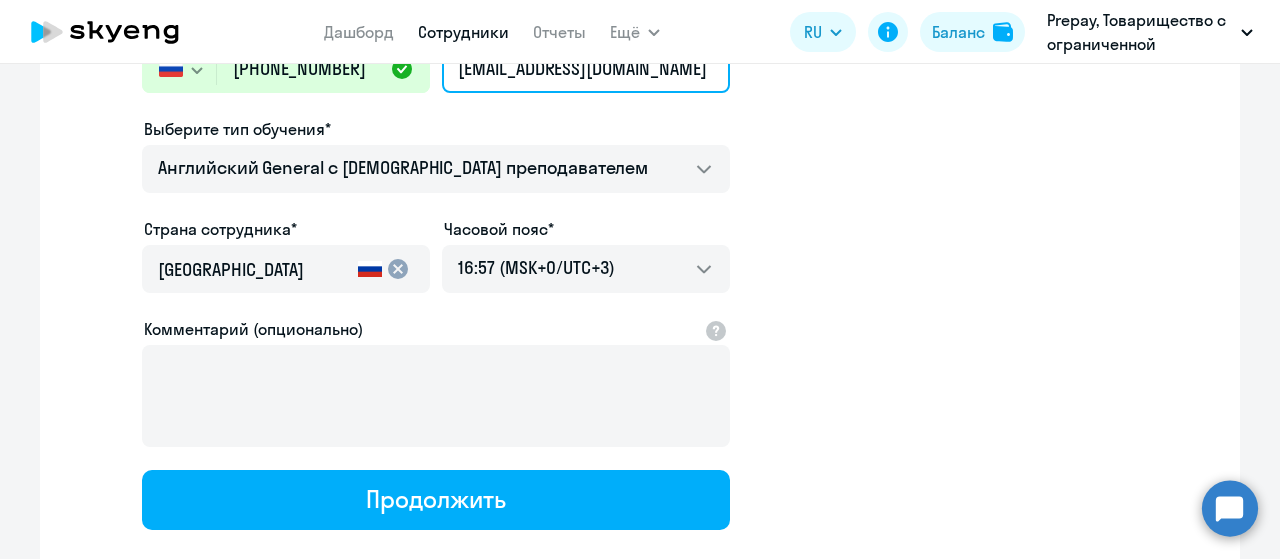 scroll, scrollTop: 400, scrollLeft: 0, axis: vertical 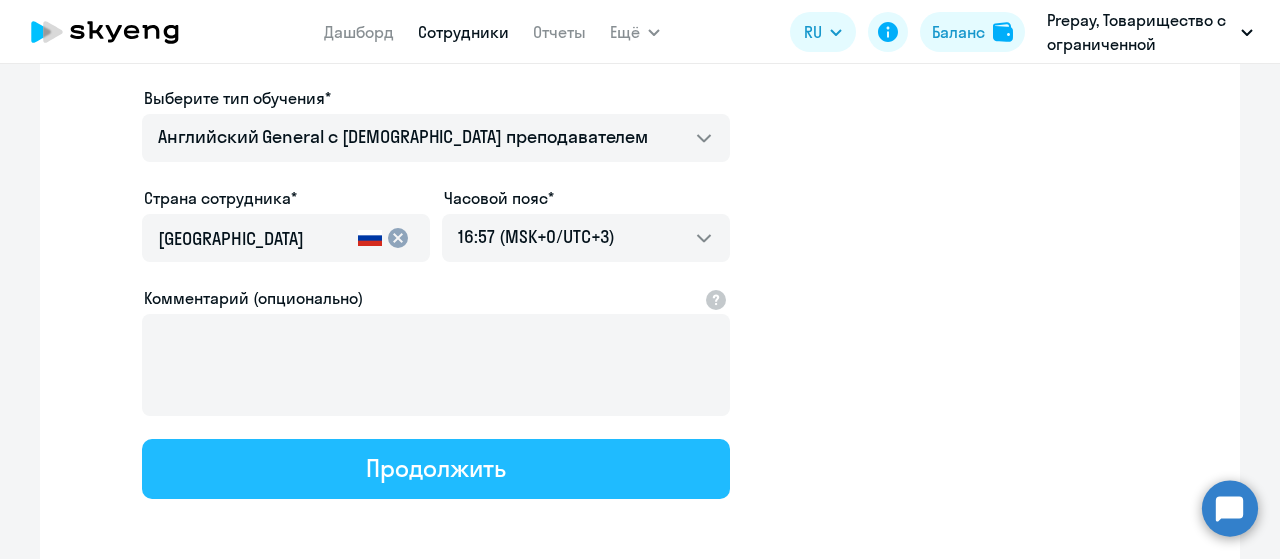 type on "[EMAIL_ADDRESS][DOMAIN_NAME]" 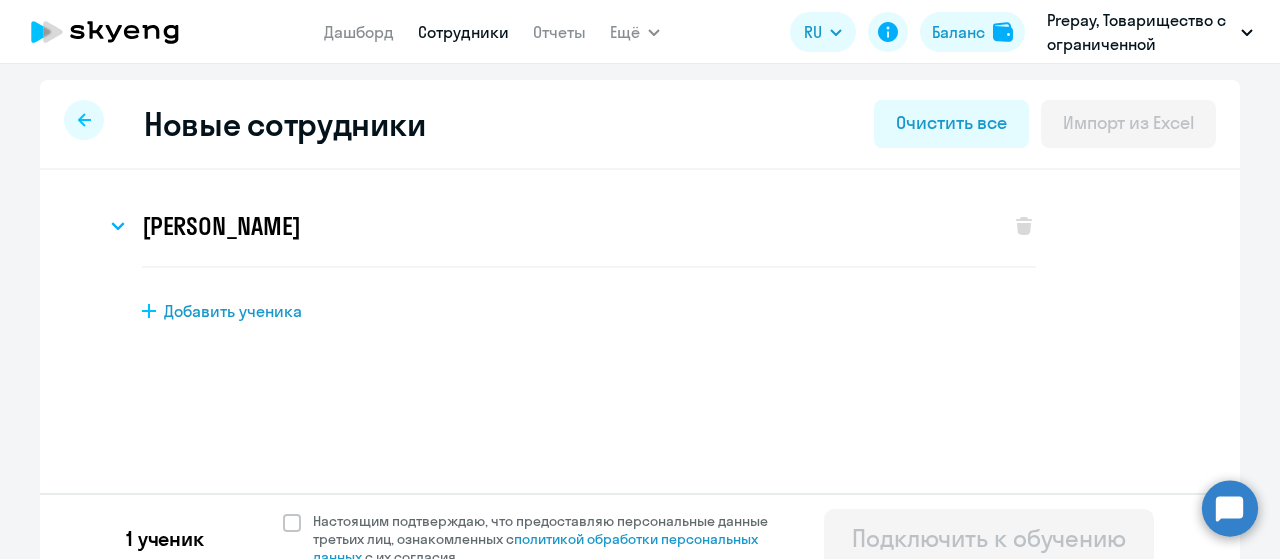 scroll, scrollTop: 24, scrollLeft: 0, axis: vertical 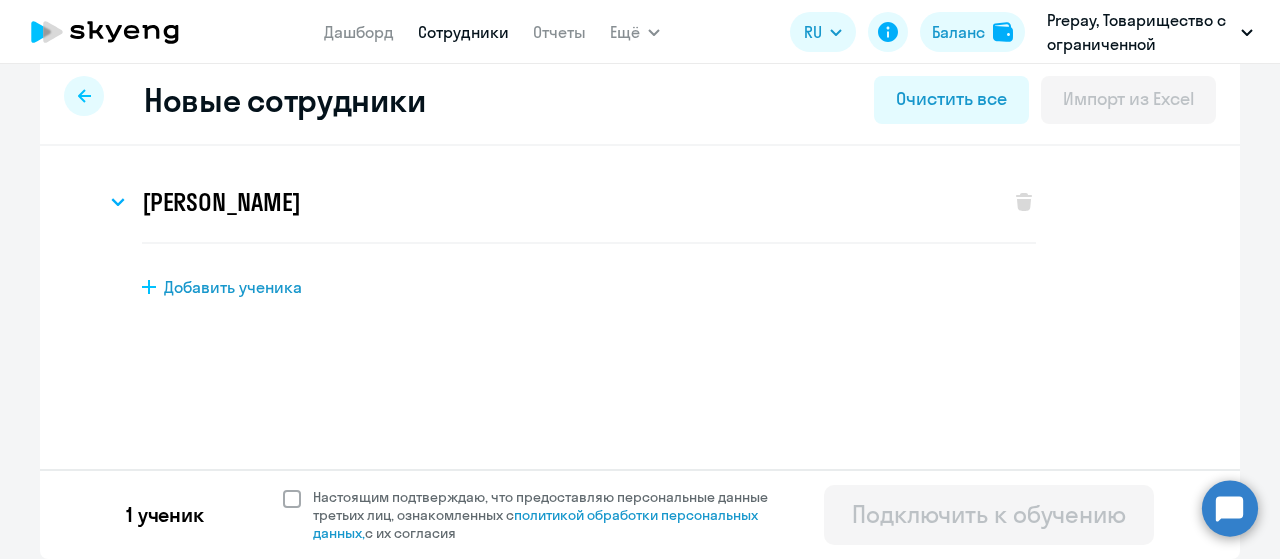 click 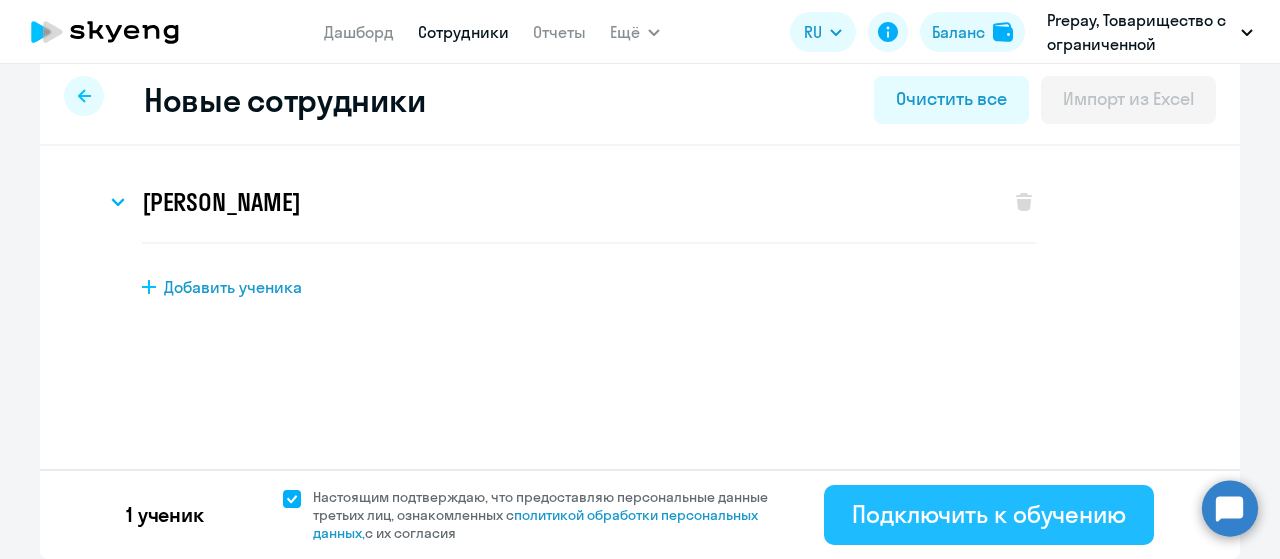 click on "Подключить к обучению" 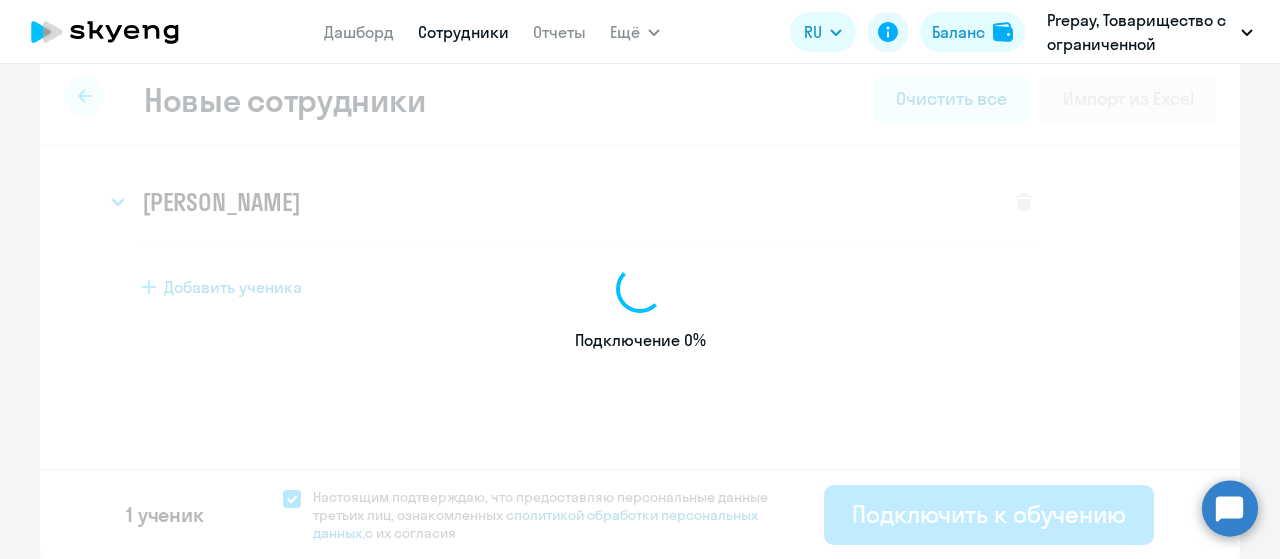 select on "english_adult_not_native_speaker" 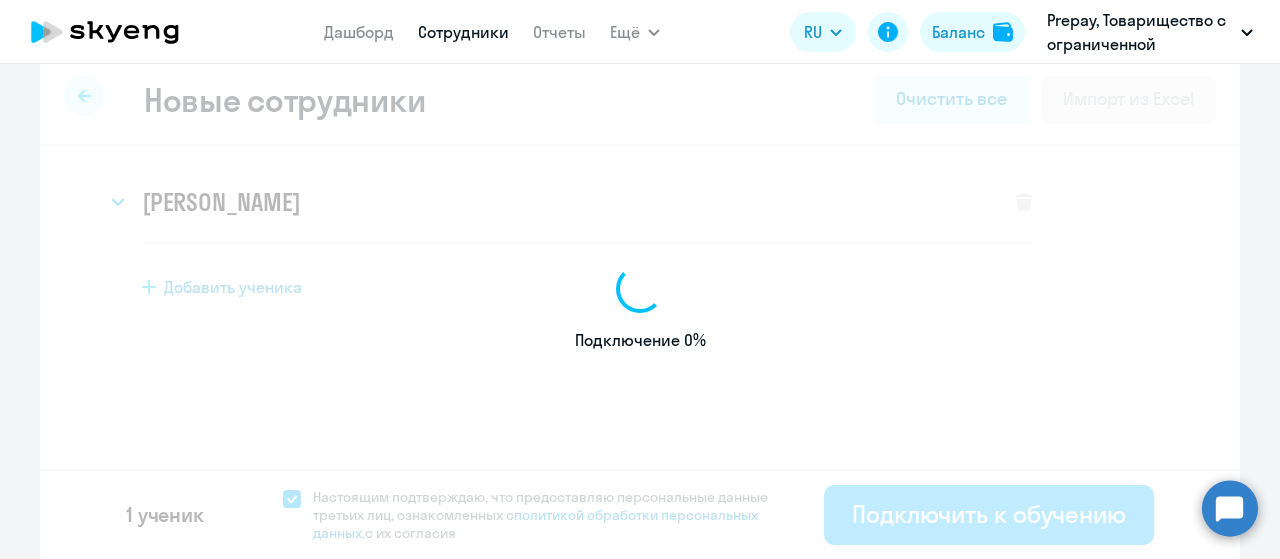 select on "3" 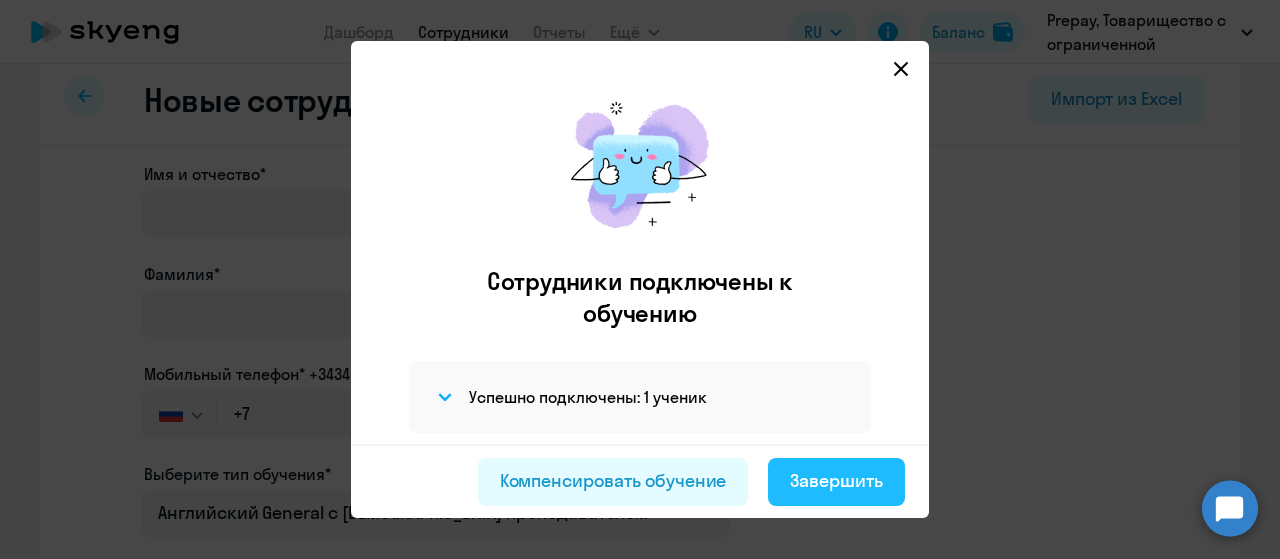 click on "Завершить" at bounding box center (836, 481) 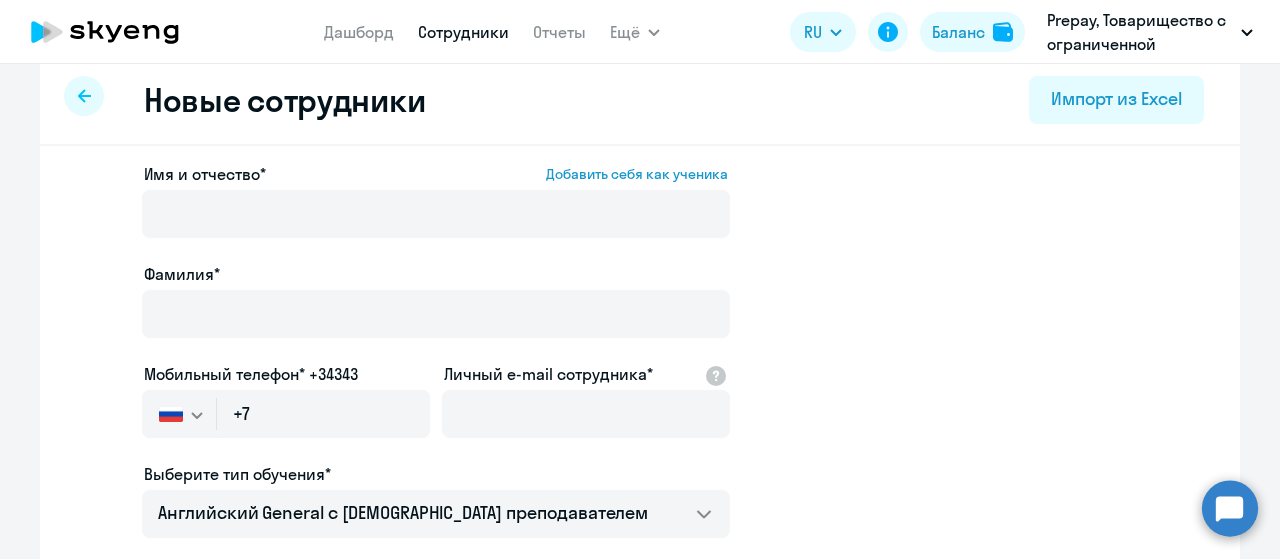 scroll, scrollTop: 0, scrollLeft: 0, axis: both 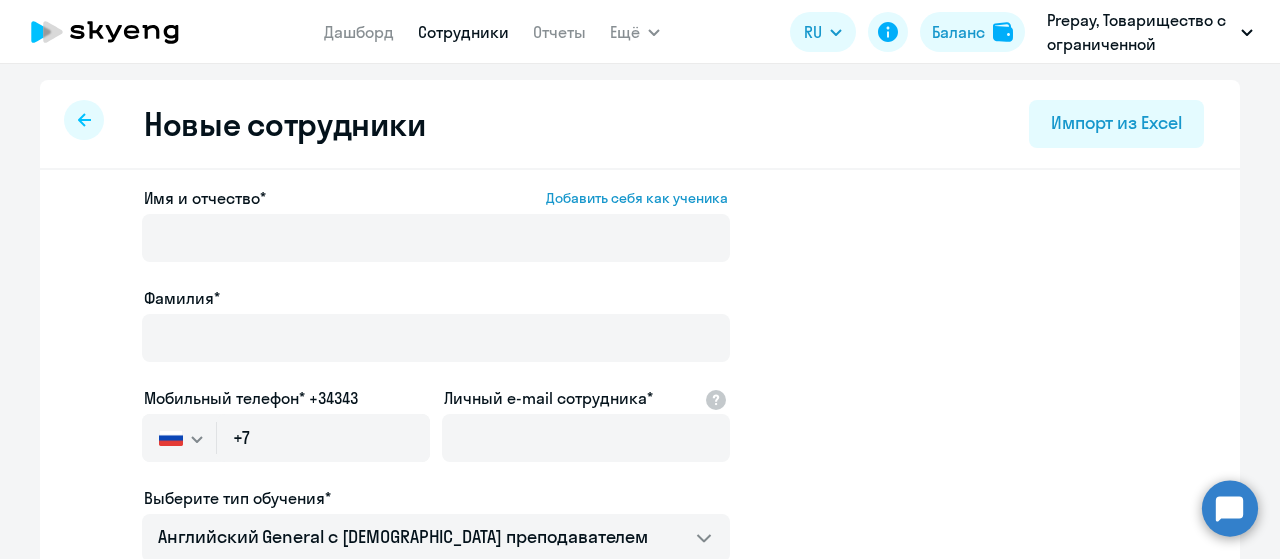 select on "30" 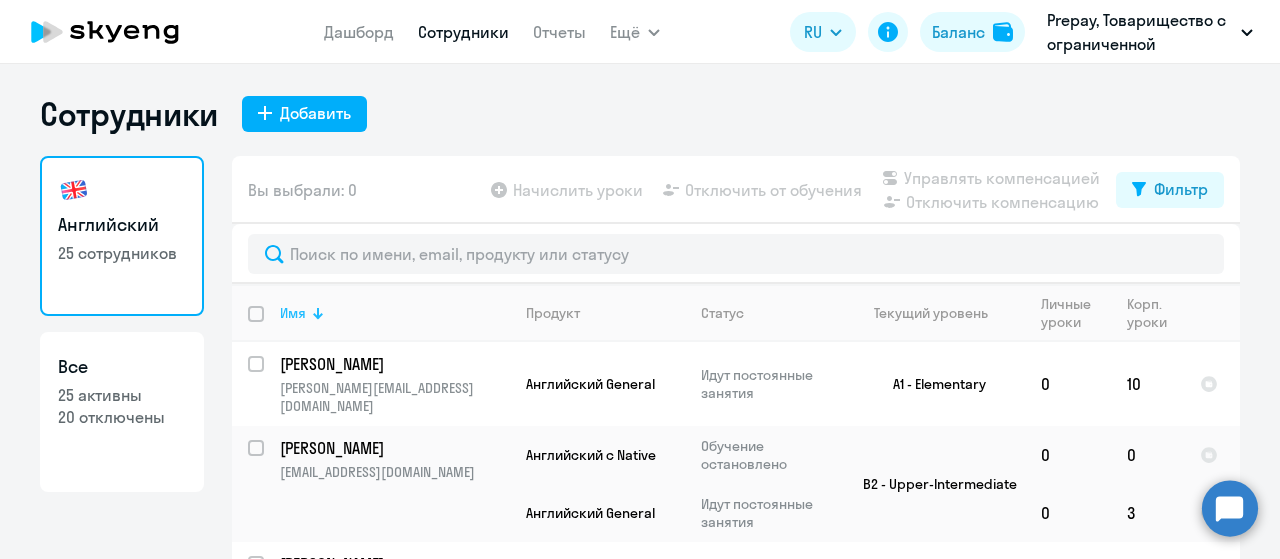 click 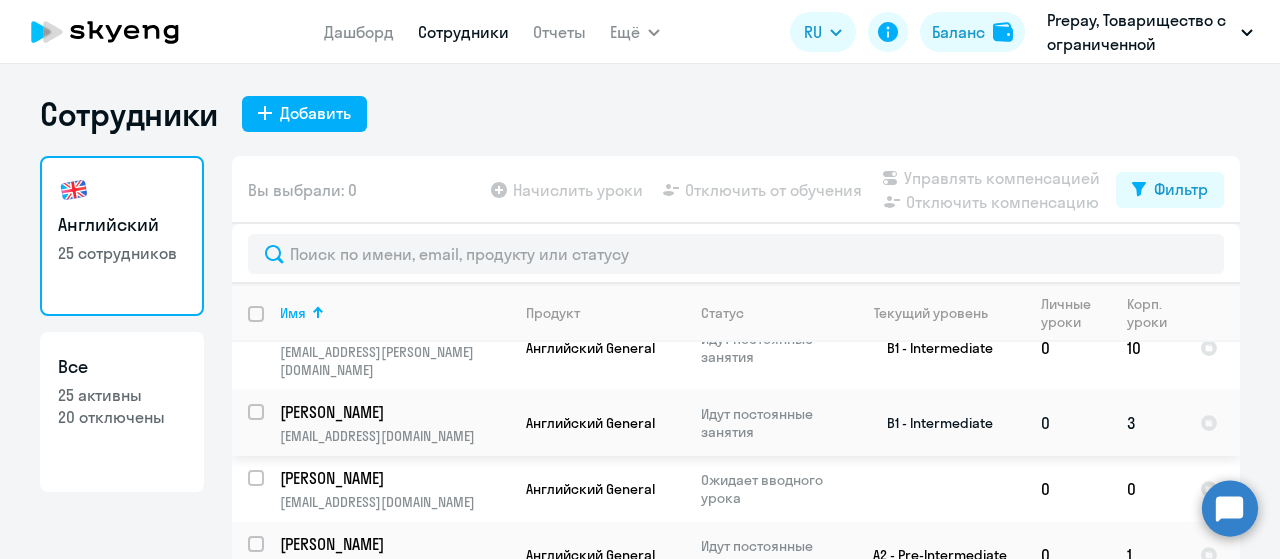 scroll, scrollTop: 200, scrollLeft: 0, axis: vertical 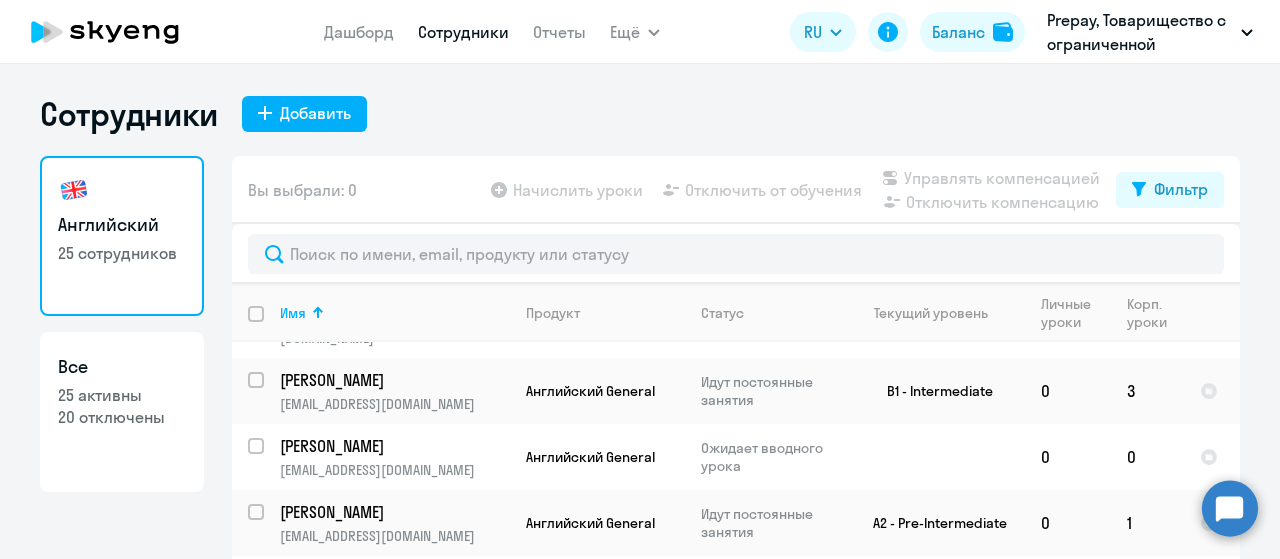 click 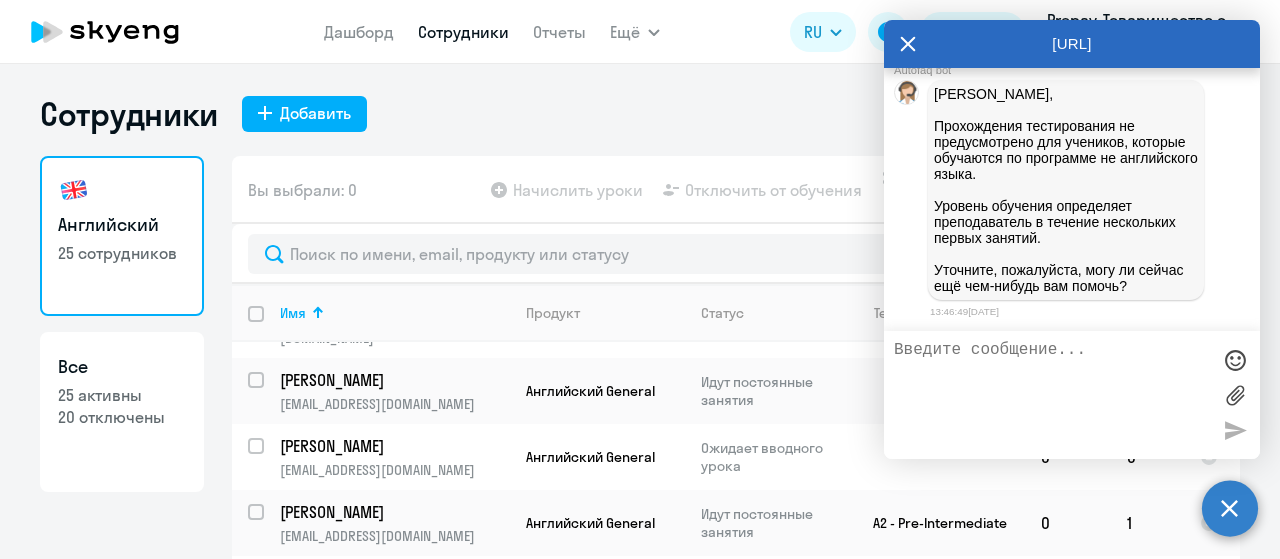 scroll, scrollTop: 42636, scrollLeft: 0, axis: vertical 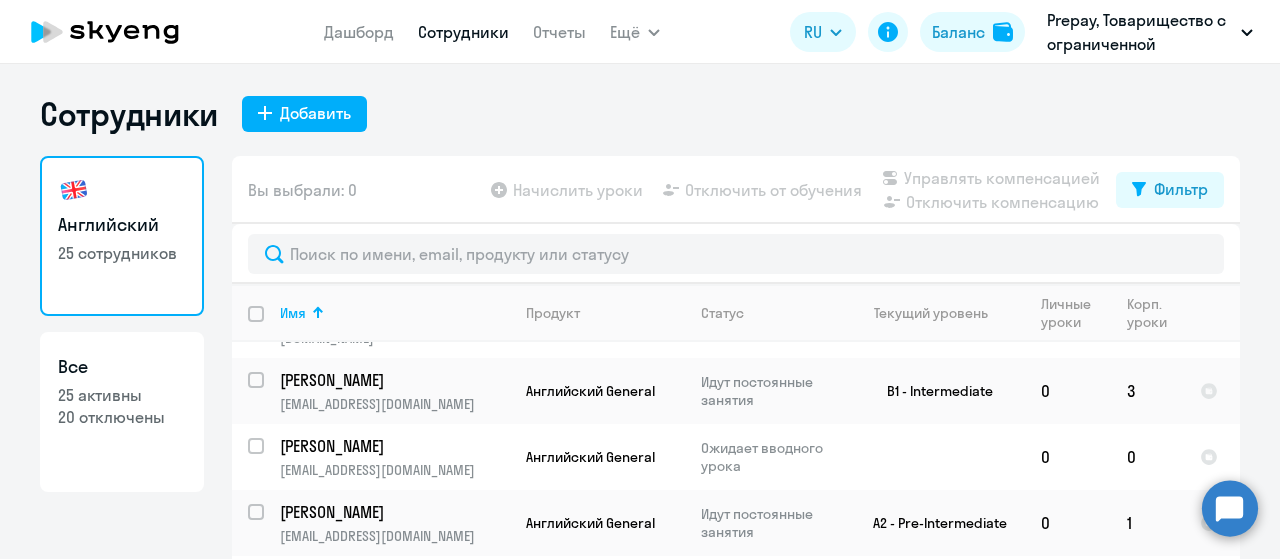 click 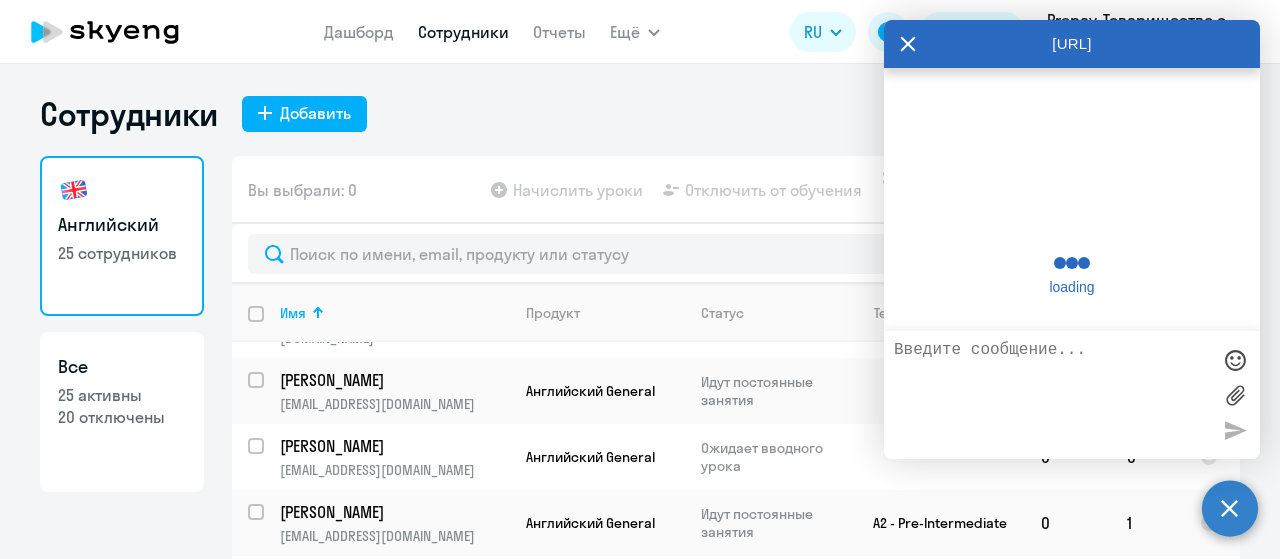 scroll, scrollTop: 0, scrollLeft: 0, axis: both 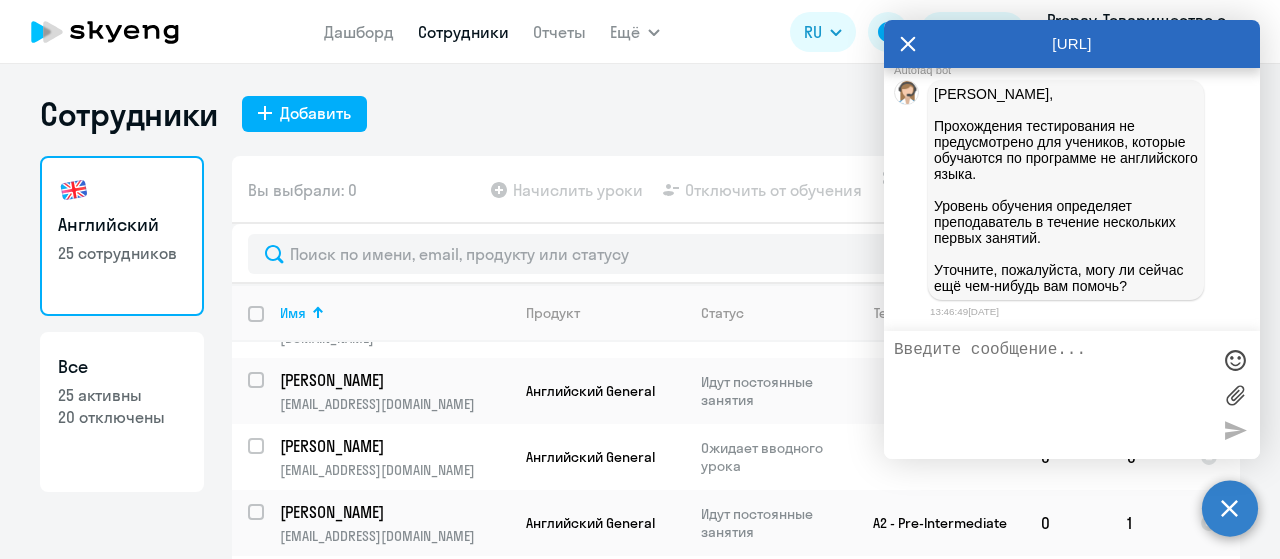 click at bounding box center [1052, 395] 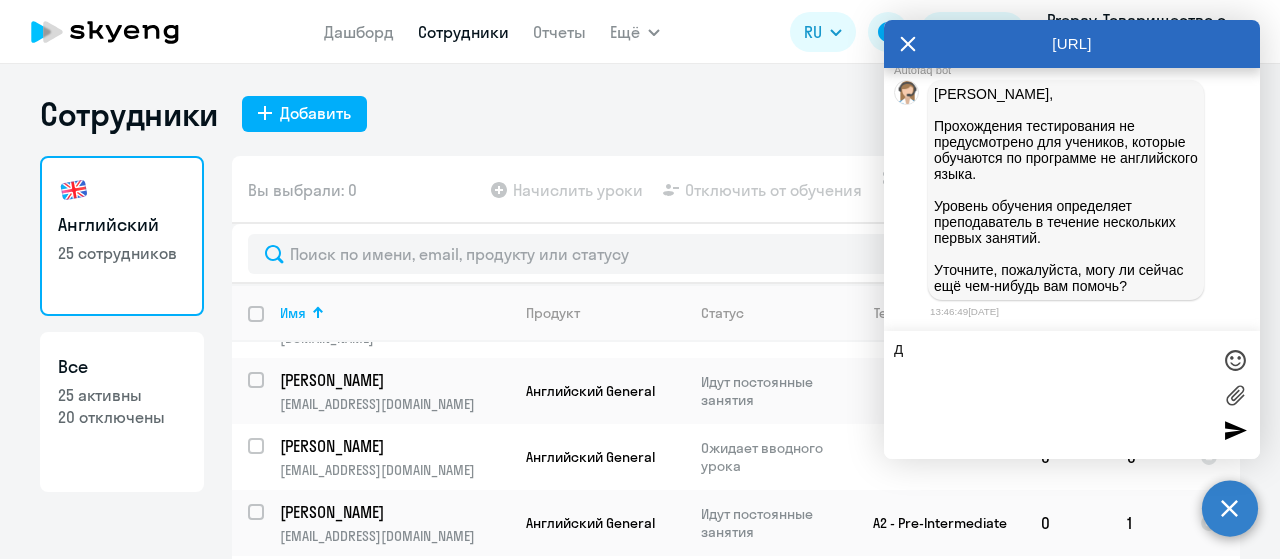 type on "да" 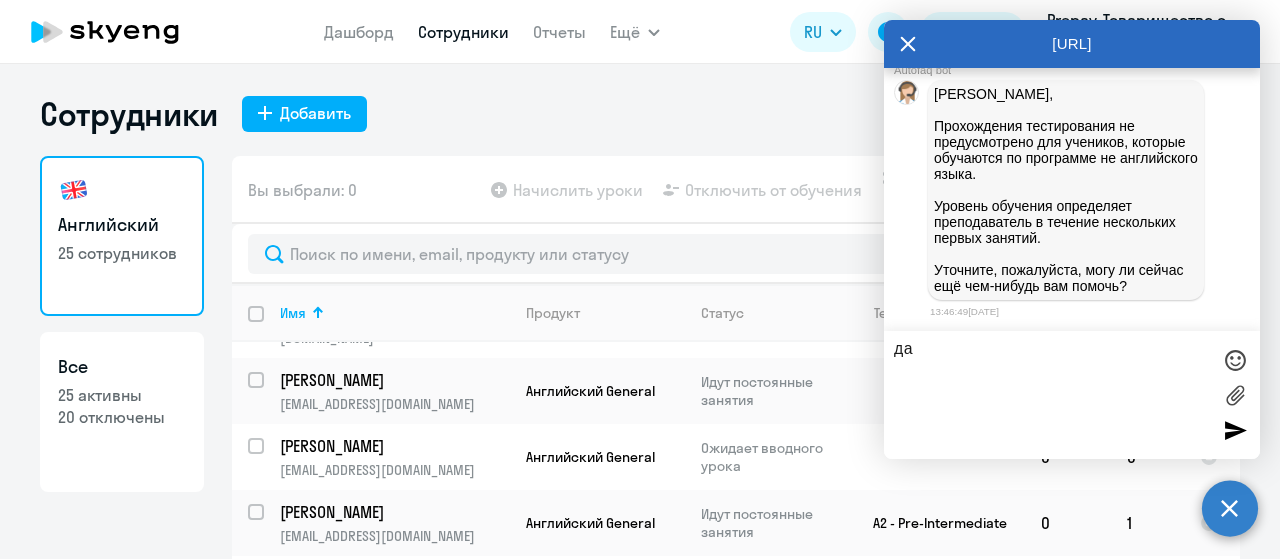 type 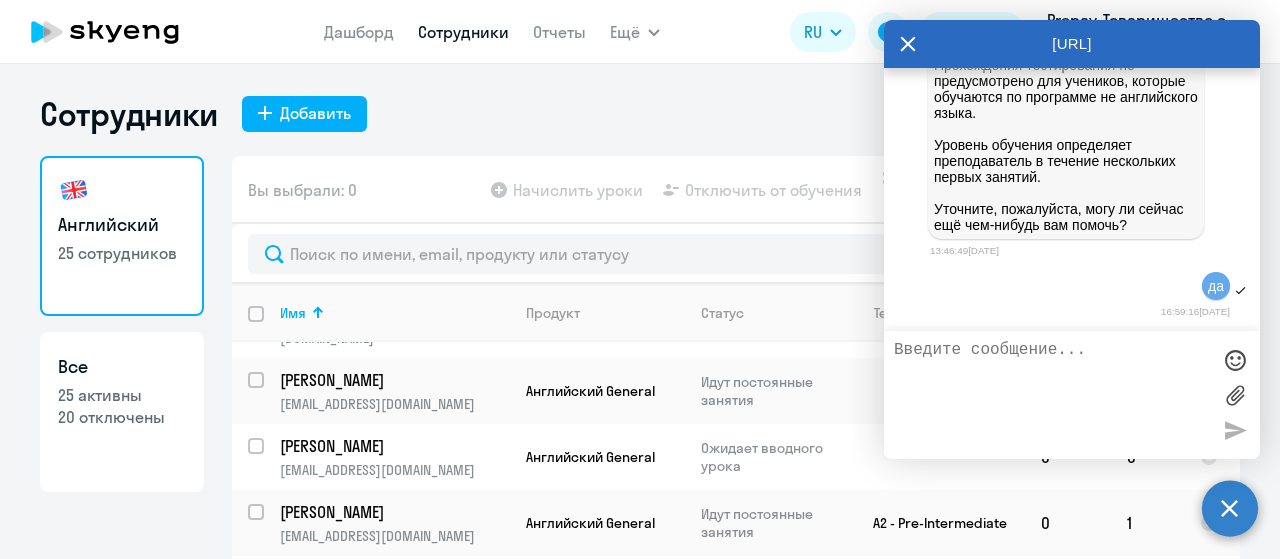 scroll, scrollTop: 41797, scrollLeft: 0, axis: vertical 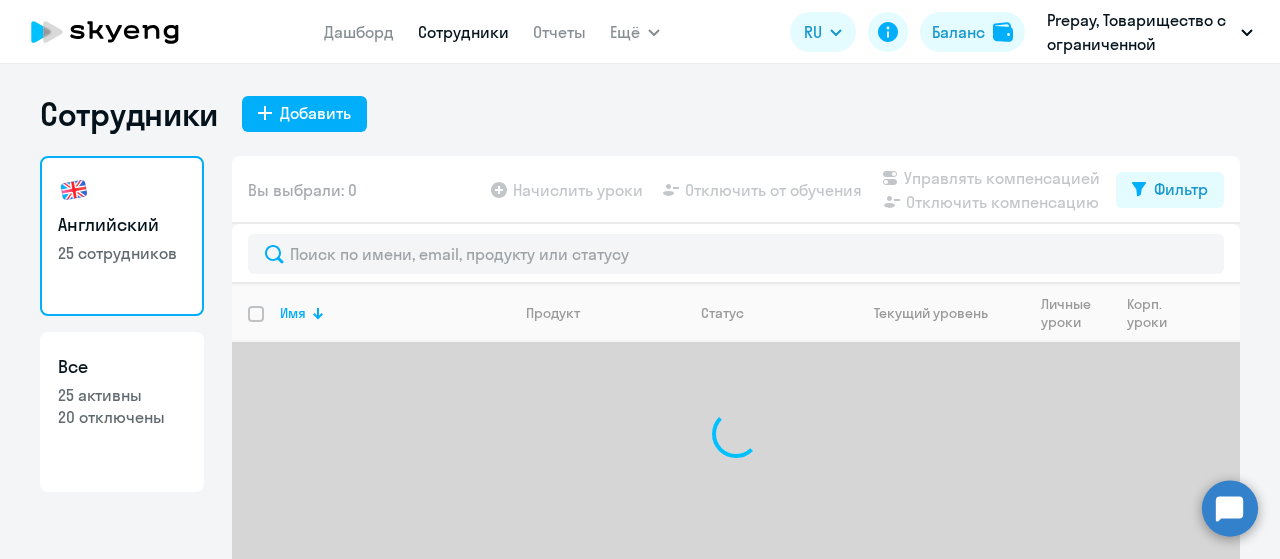 select on "30" 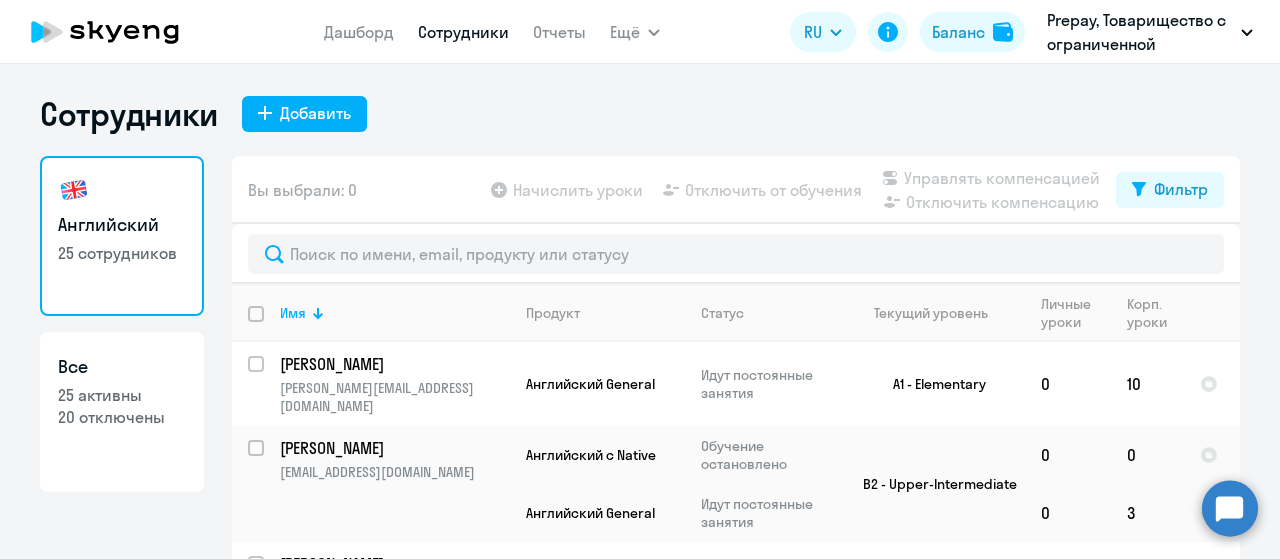 click 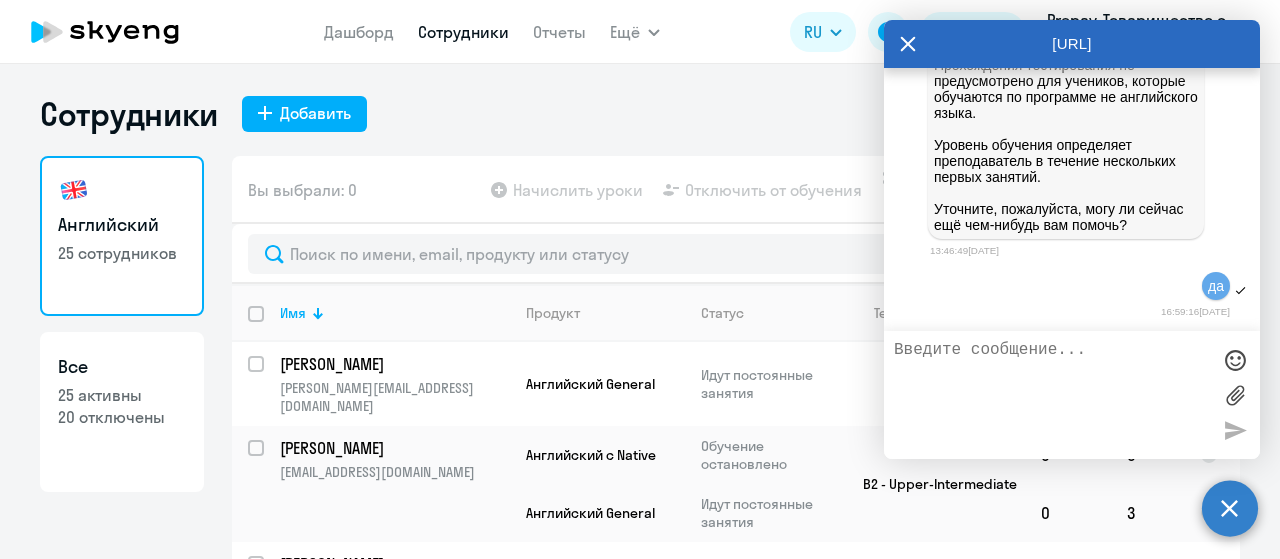 scroll, scrollTop: 41897, scrollLeft: 0, axis: vertical 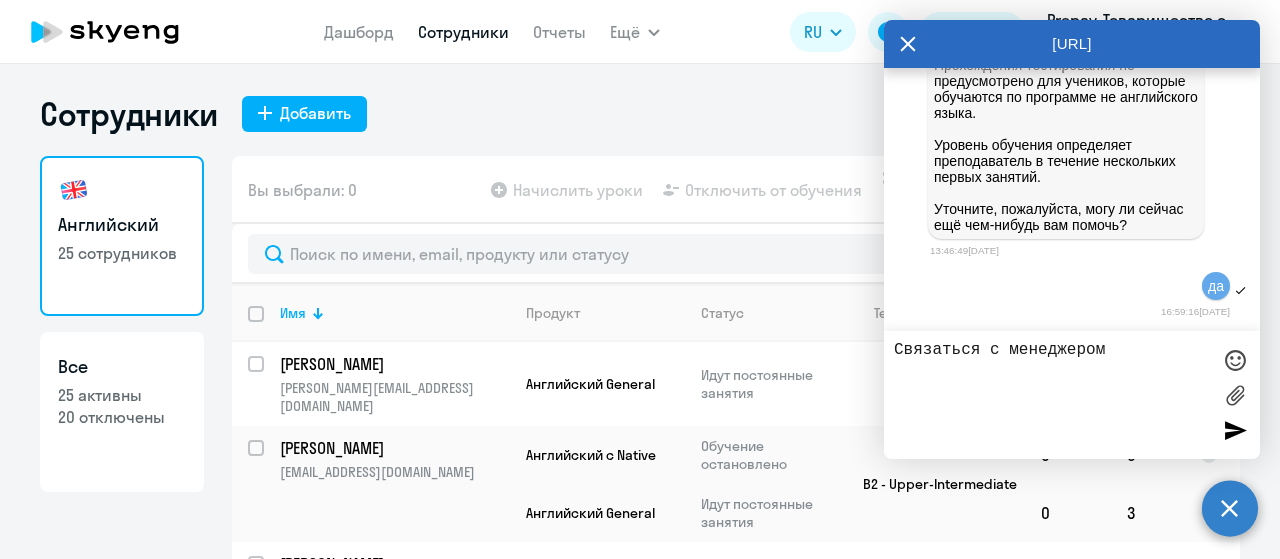type on "Связаться с менеджером" 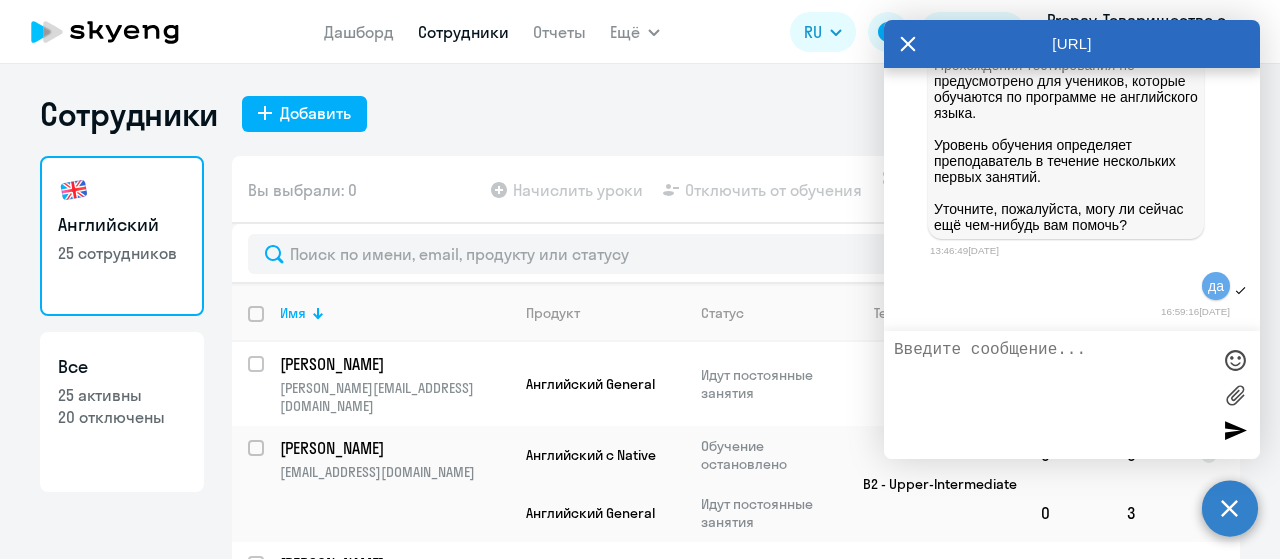 scroll, scrollTop: 42758, scrollLeft: 0, axis: vertical 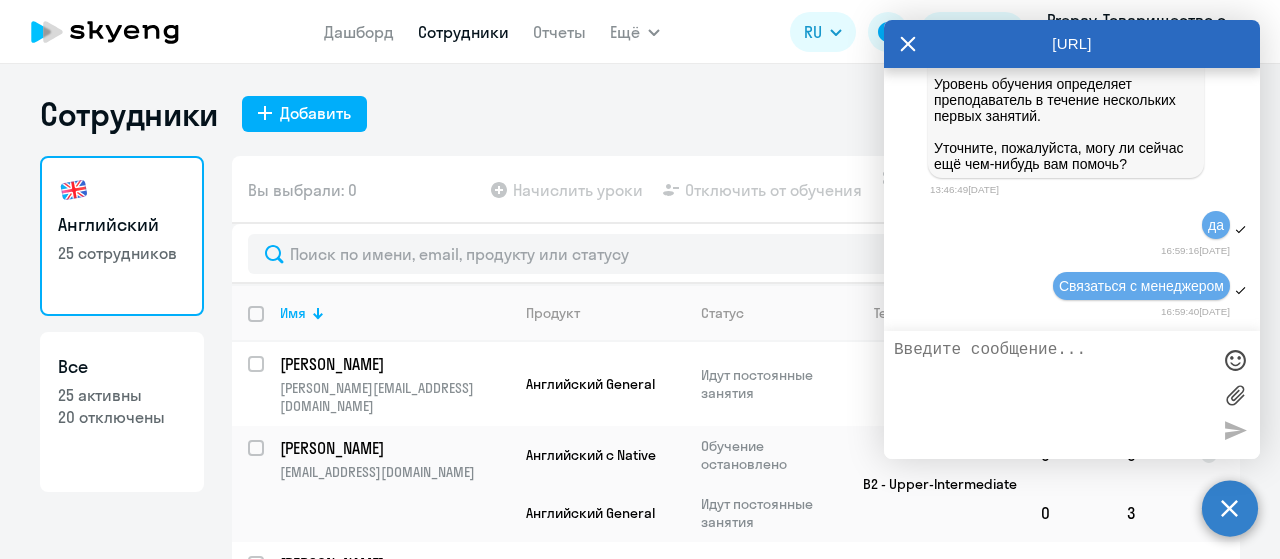click at bounding box center [1052, 395] 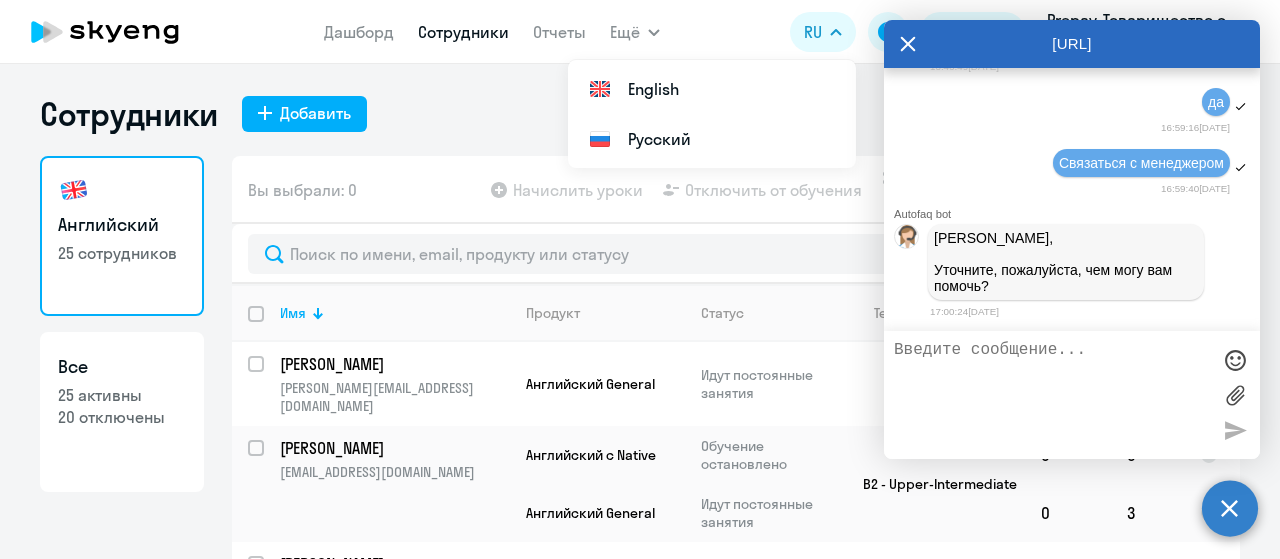 scroll, scrollTop: 42882, scrollLeft: 0, axis: vertical 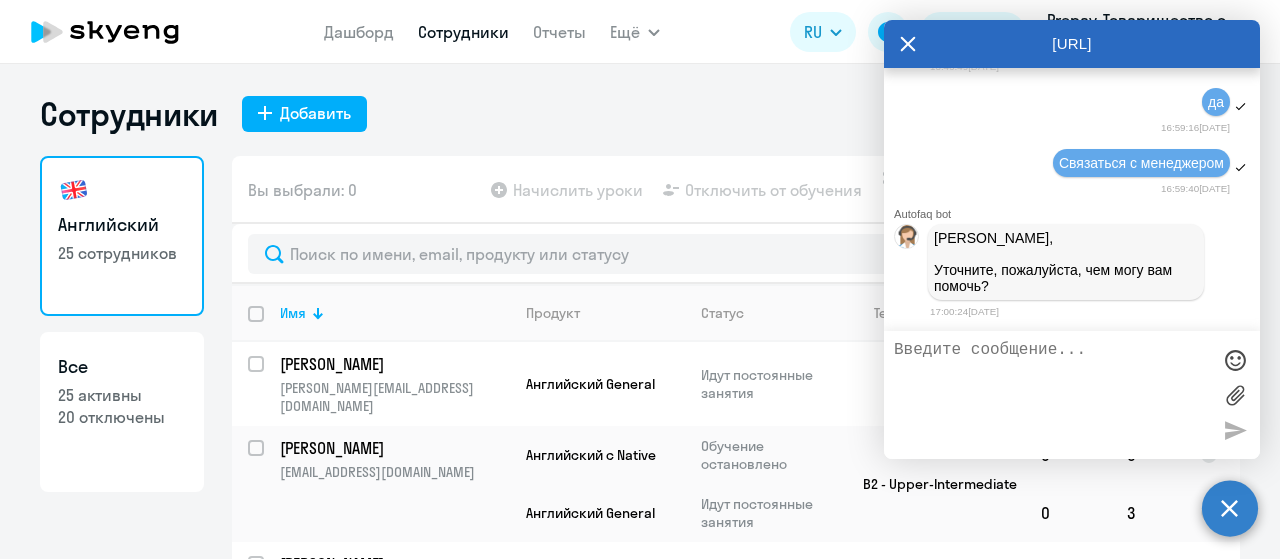 click at bounding box center [1052, 395] 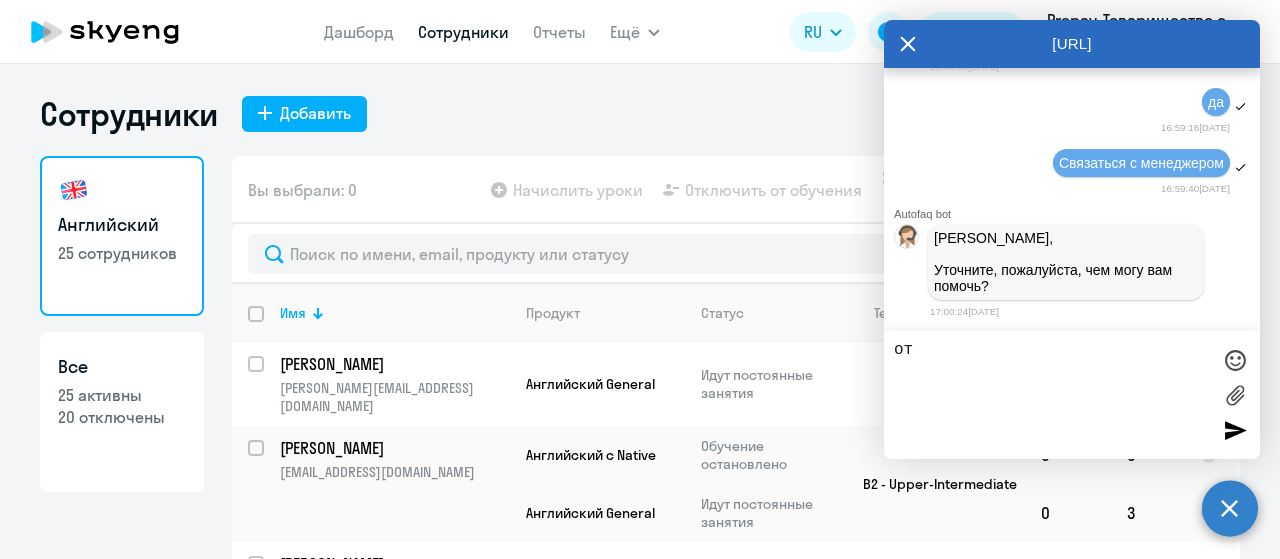 type on "о" 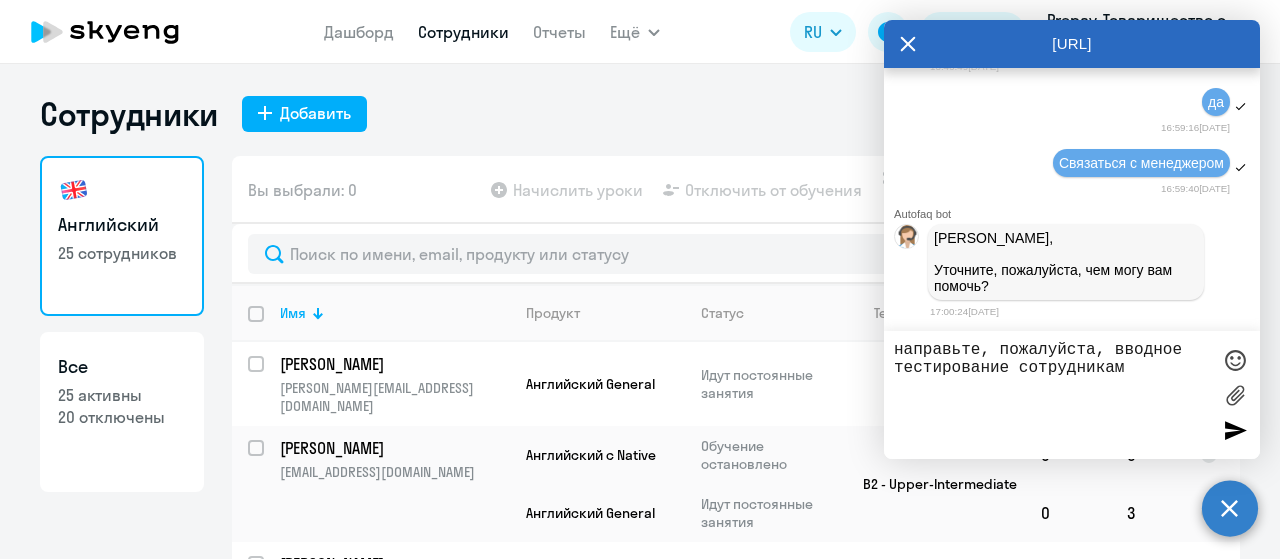 paste on "[PERSON_NAME] Интегрити	[EMAIL_ADDRESS][DOMAIN_NAME]
[PERSON_NAME]	[EMAIL_ADDRESS][DOMAIN_NAME]
[PERSON_NAME] - НД\Конфетикс	[EMAIL_ADDRESS][DOMAIN_NAME]" 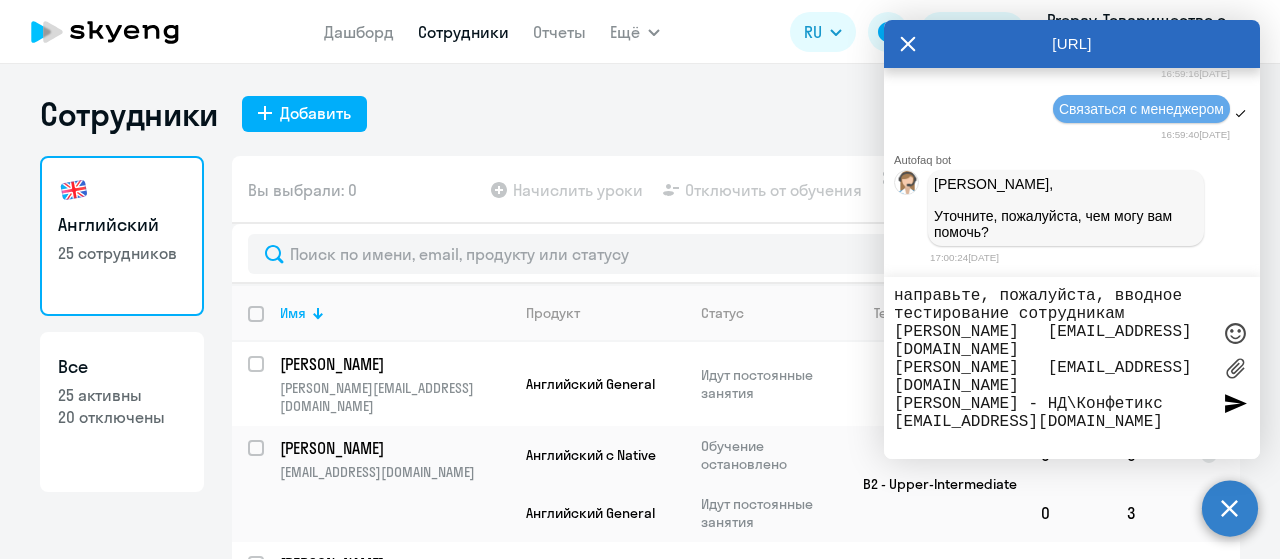 click on "направьте, пожалуйста, вводное тестирование сотрудникам [PERSON_NAME]	[EMAIL_ADDRESS][DOMAIN_NAME]
[PERSON_NAME]	[EMAIL_ADDRESS][DOMAIN_NAME]
[PERSON_NAME] - НД\Конфетикс	[EMAIL_ADDRESS][DOMAIN_NAME]" at bounding box center [1052, 368] 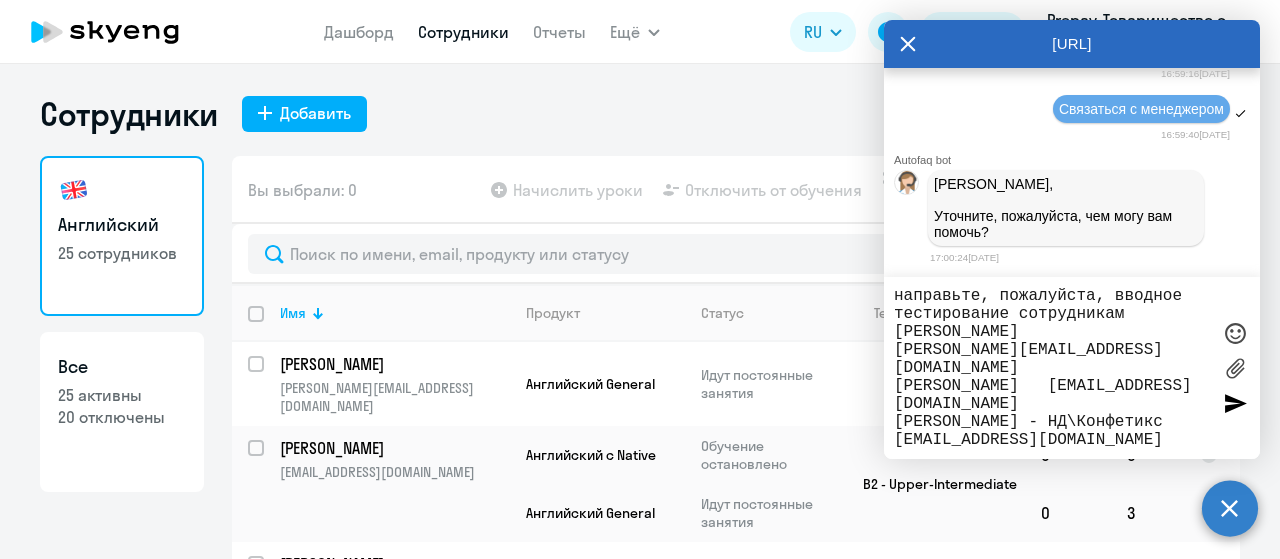 click on "направьте, пожалуйста, вводное тестирование сотрудникам     [PERSON_NAME]		[PERSON_NAME][EMAIL_ADDRESS][DOMAIN_NAME]
[PERSON_NAME]	[EMAIL_ADDRESS][DOMAIN_NAME]
[PERSON_NAME] - НД\Конфетикс	[EMAIL_ADDRESS][DOMAIN_NAME]" at bounding box center (1052, 368) 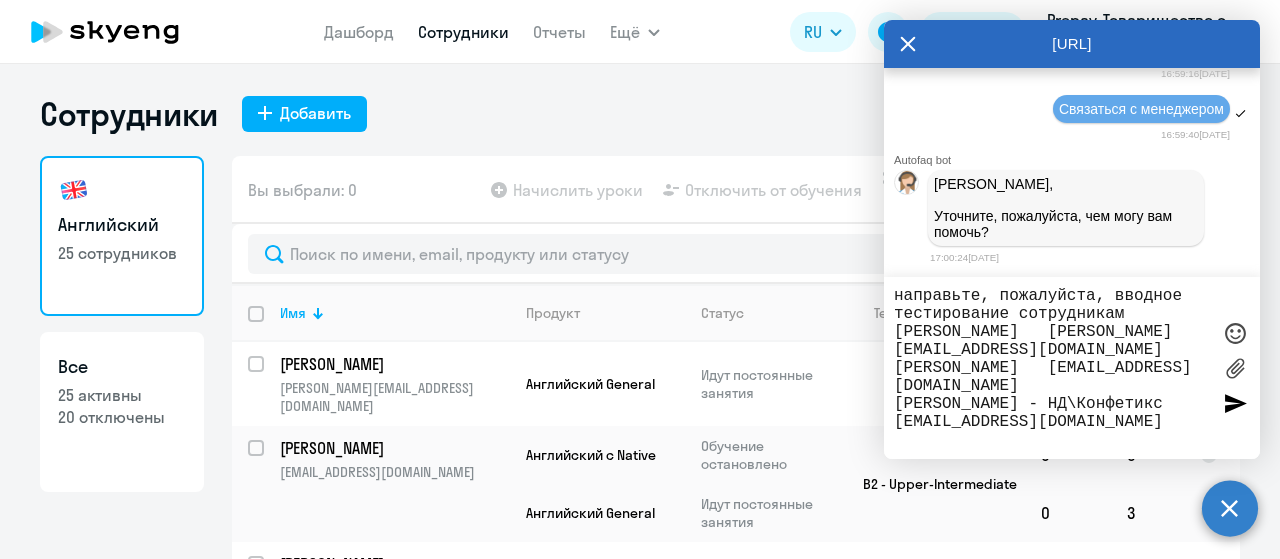 drag, startPoint x: 1051, startPoint y: 369, endPoint x: 1196, endPoint y: 373, distance: 145.05516 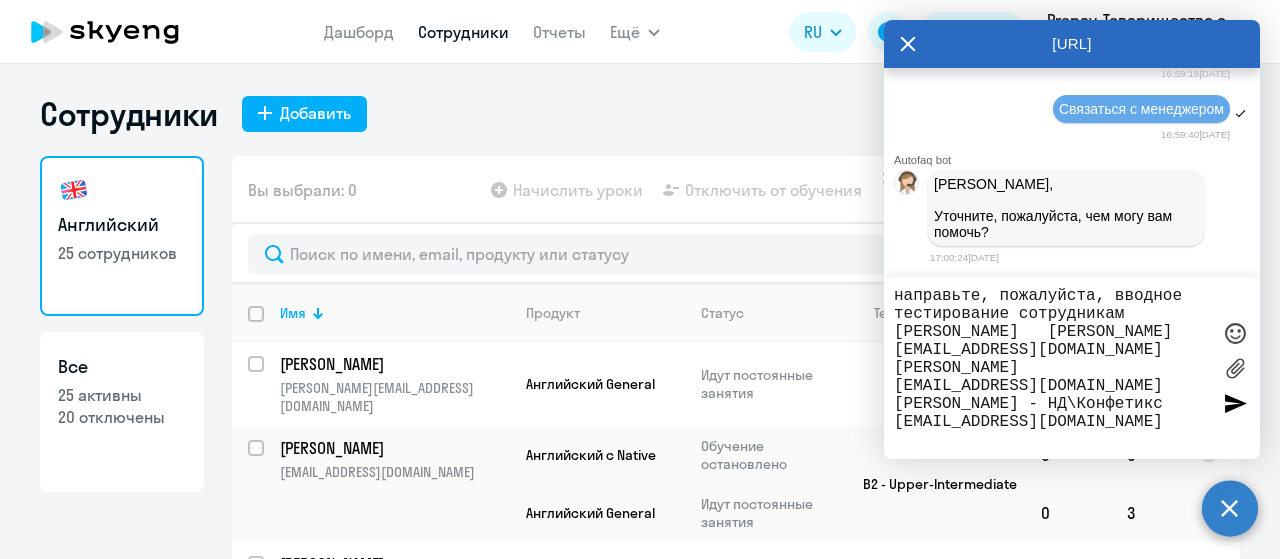 drag, startPoint x: 1077, startPoint y: 406, endPoint x: 1102, endPoint y: 422, distance: 29.681644 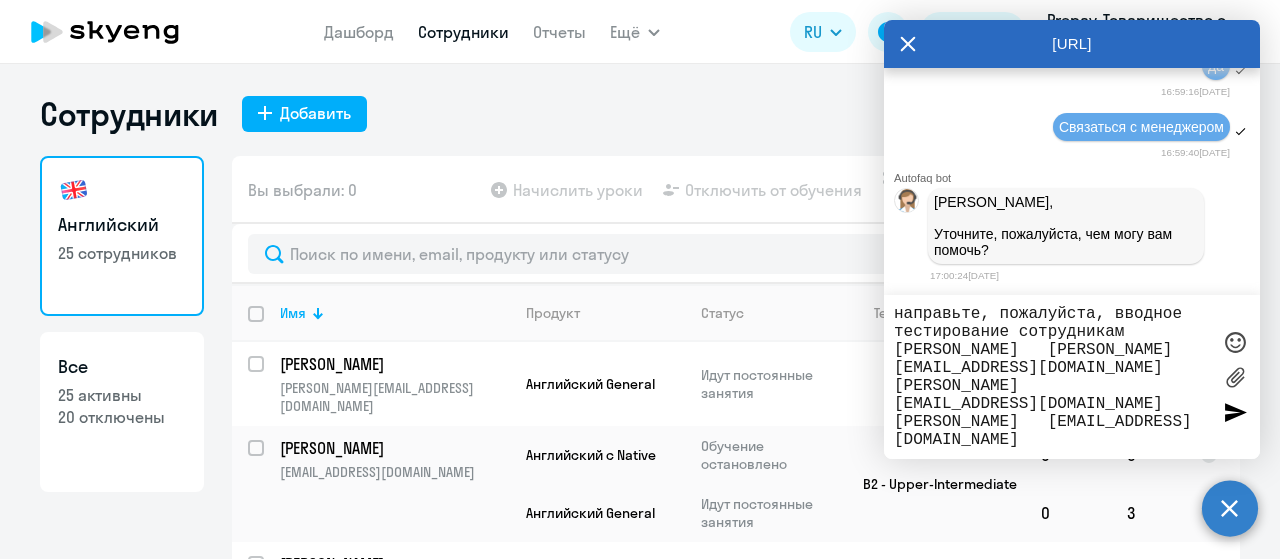 type on "направьте, пожалуйста, вводное тестирование сотрудникам     [PERSON_NAME]	[PERSON_NAME][EMAIL_ADDRESS][DOMAIN_NAME]
[PERSON_NAME]		[EMAIL_ADDRESS][DOMAIN_NAME]
[PERSON_NAME]	[EMAIL_ADDRESS][DOMAIN_NAME]" 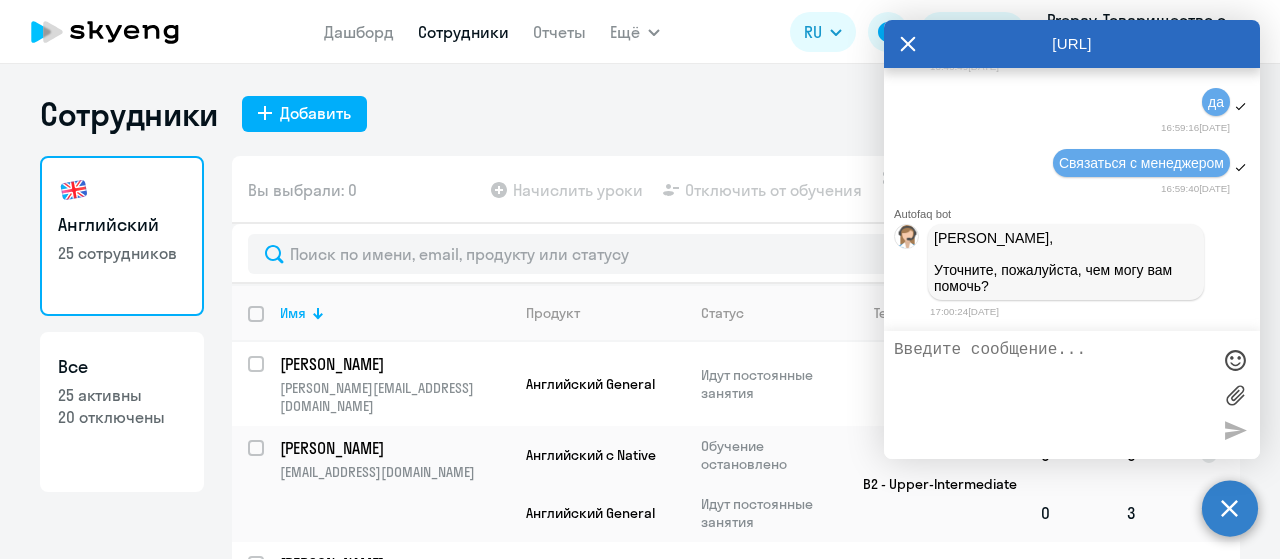 scroll, scrollTop: 43022, scrollLeft: 0, axis: vertical 